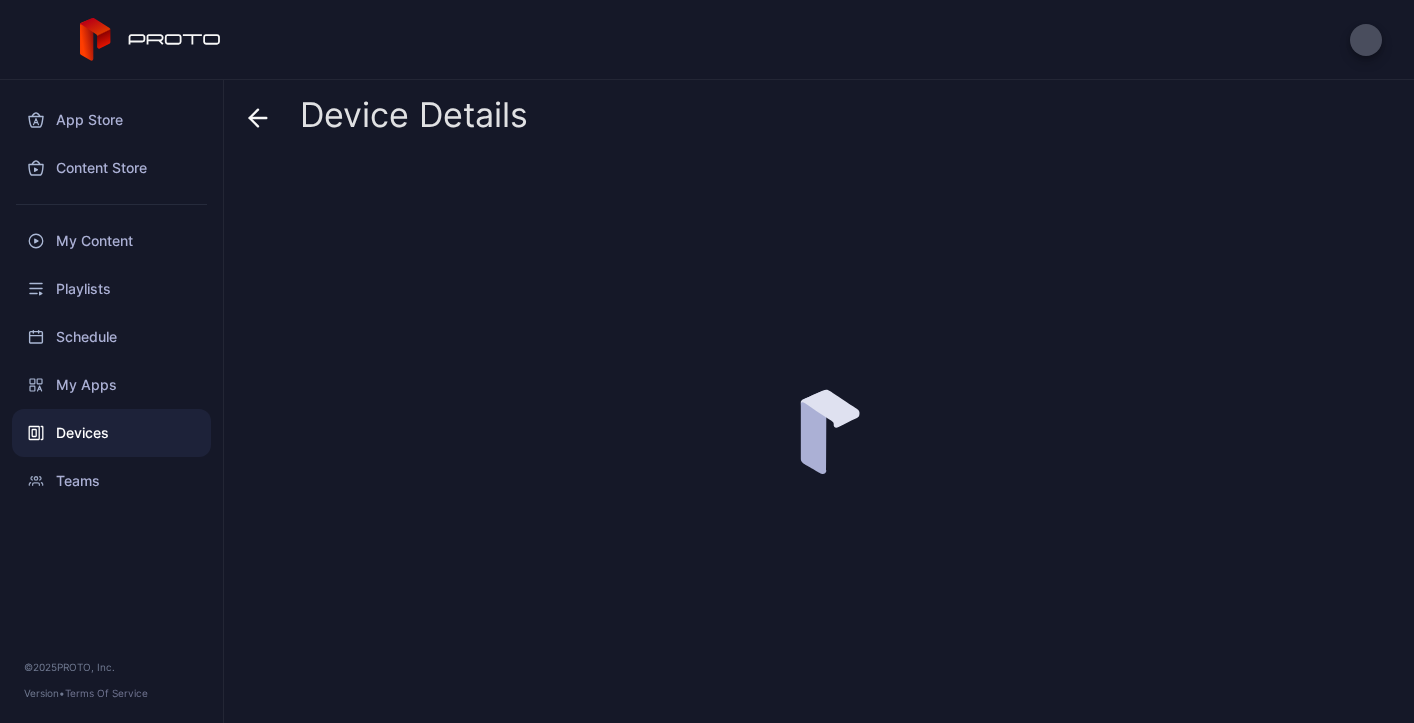 scroll, scrollTop: 0, scrollLeft: 0, axis: both 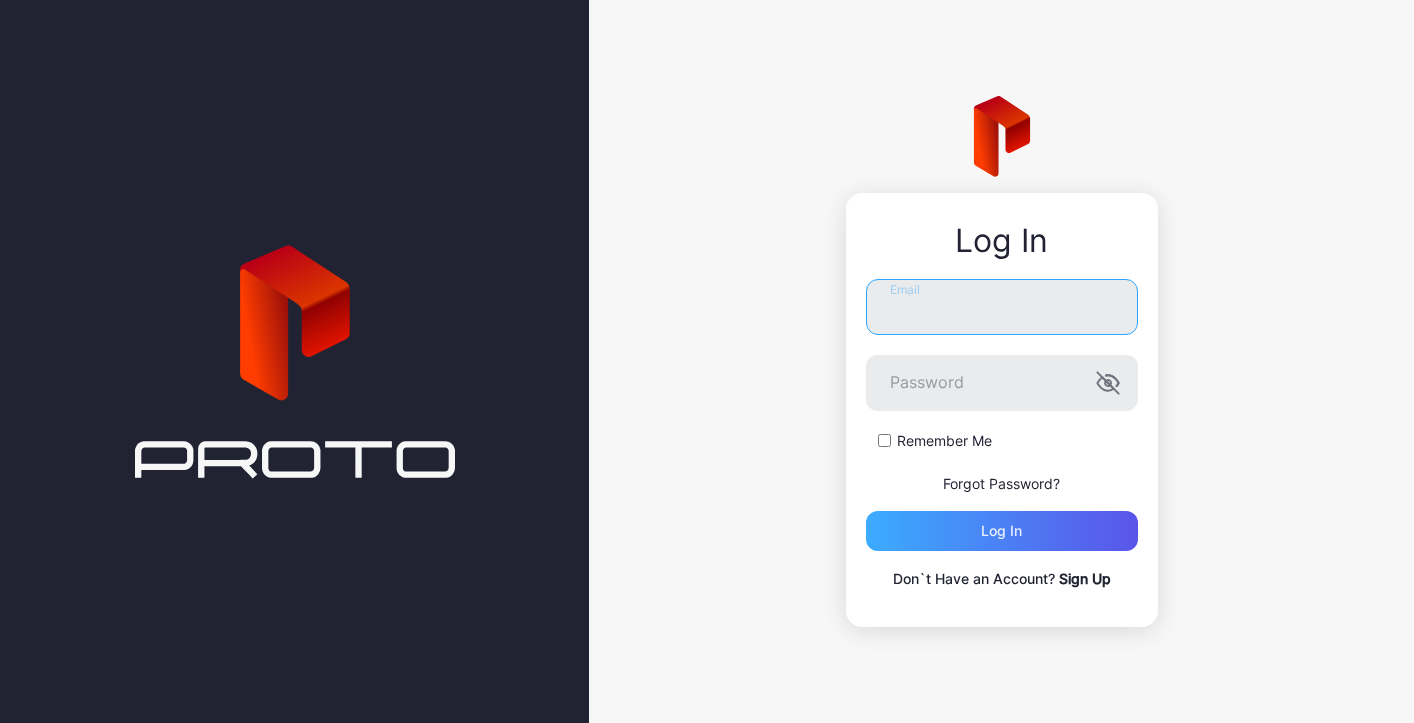 type on "**********" 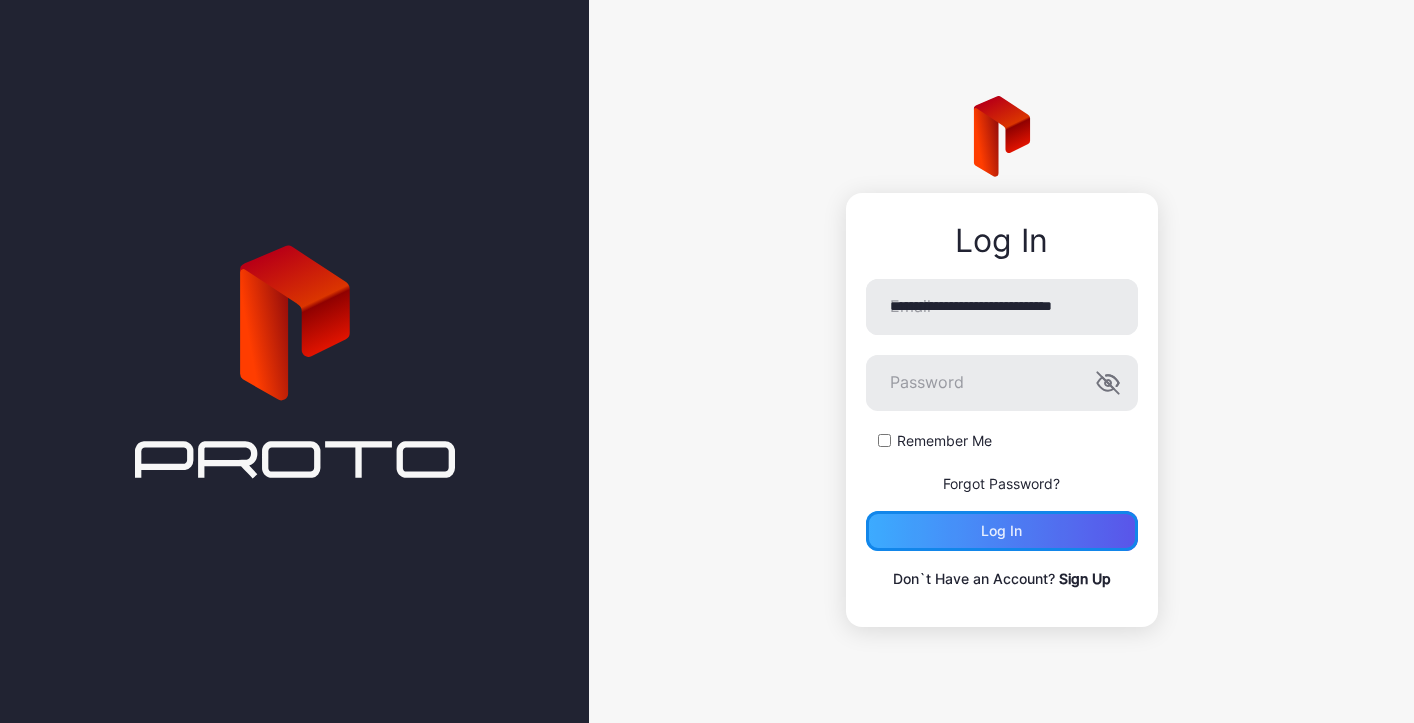 click on "Log in" at bounding box center [1002, 531] 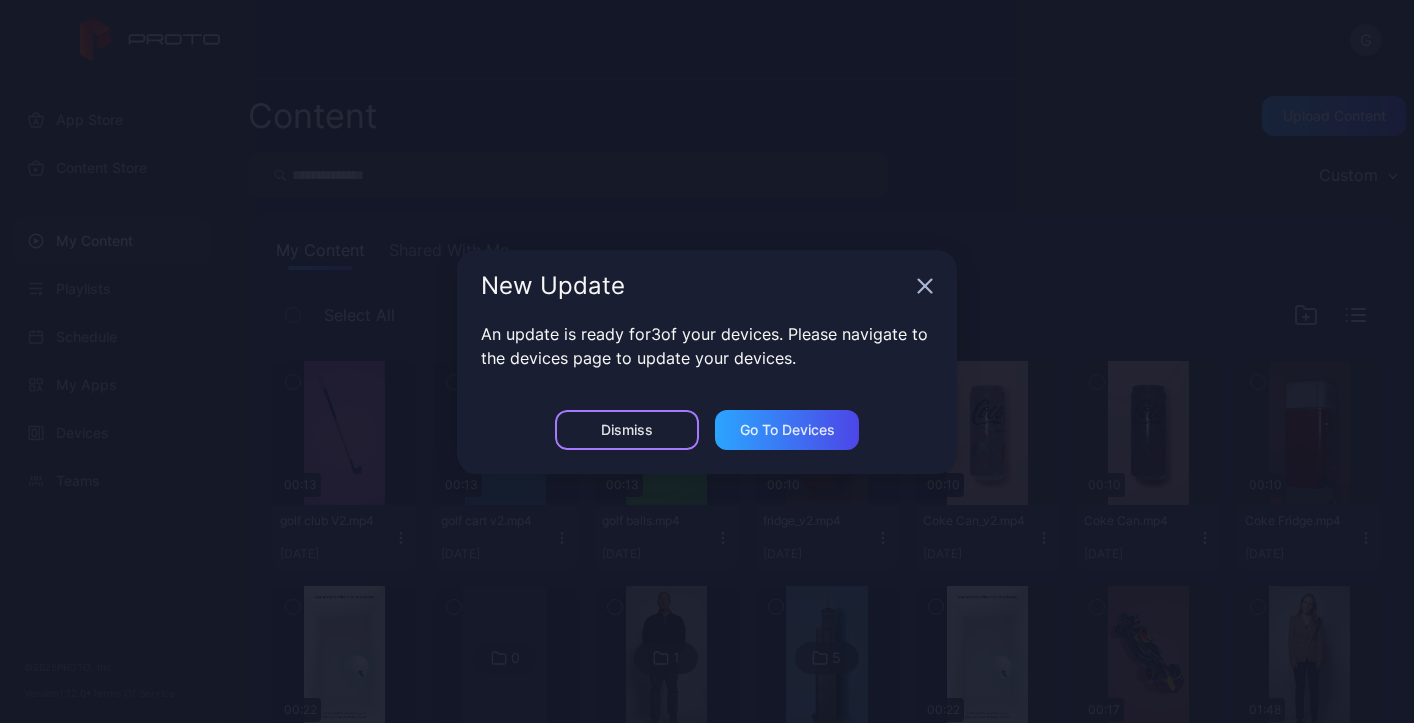 click on "Dismiss" at bounding box center [627, 430] 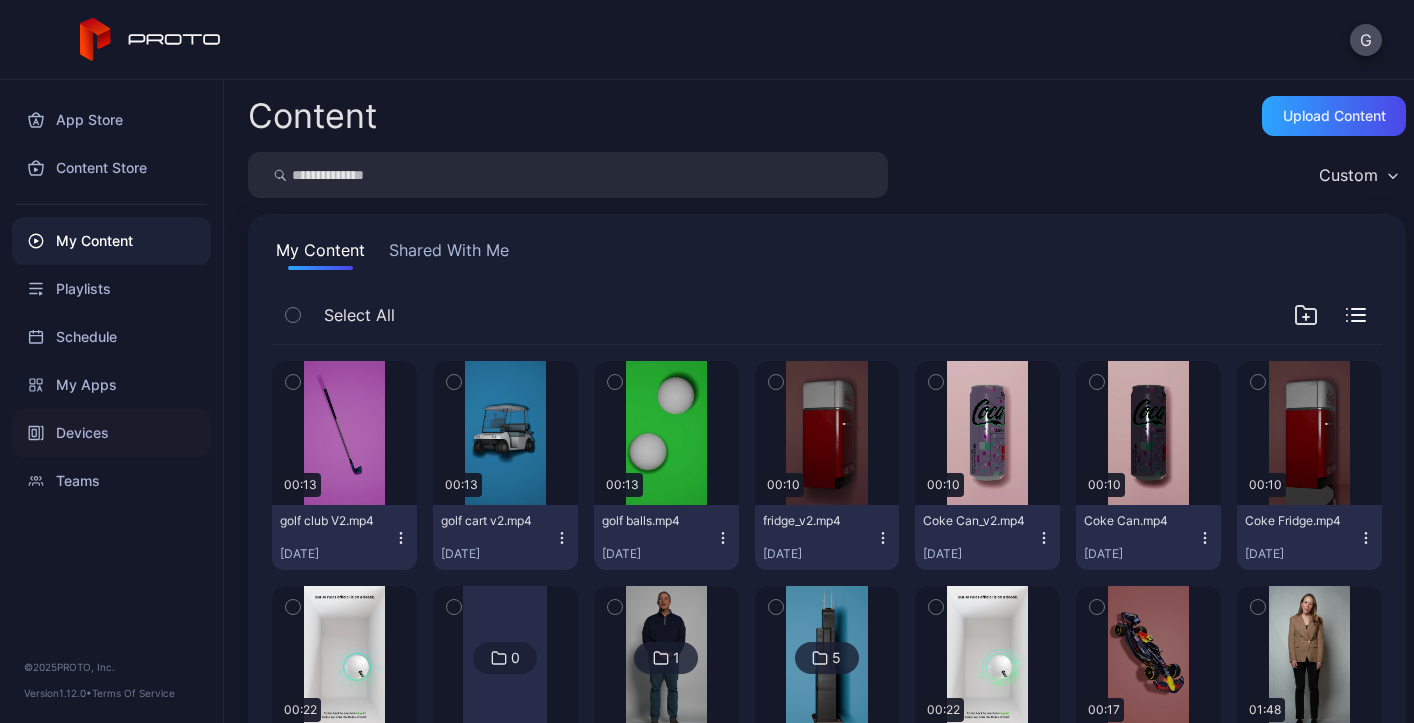 click on "Devices" at bounding box center (111, 433) 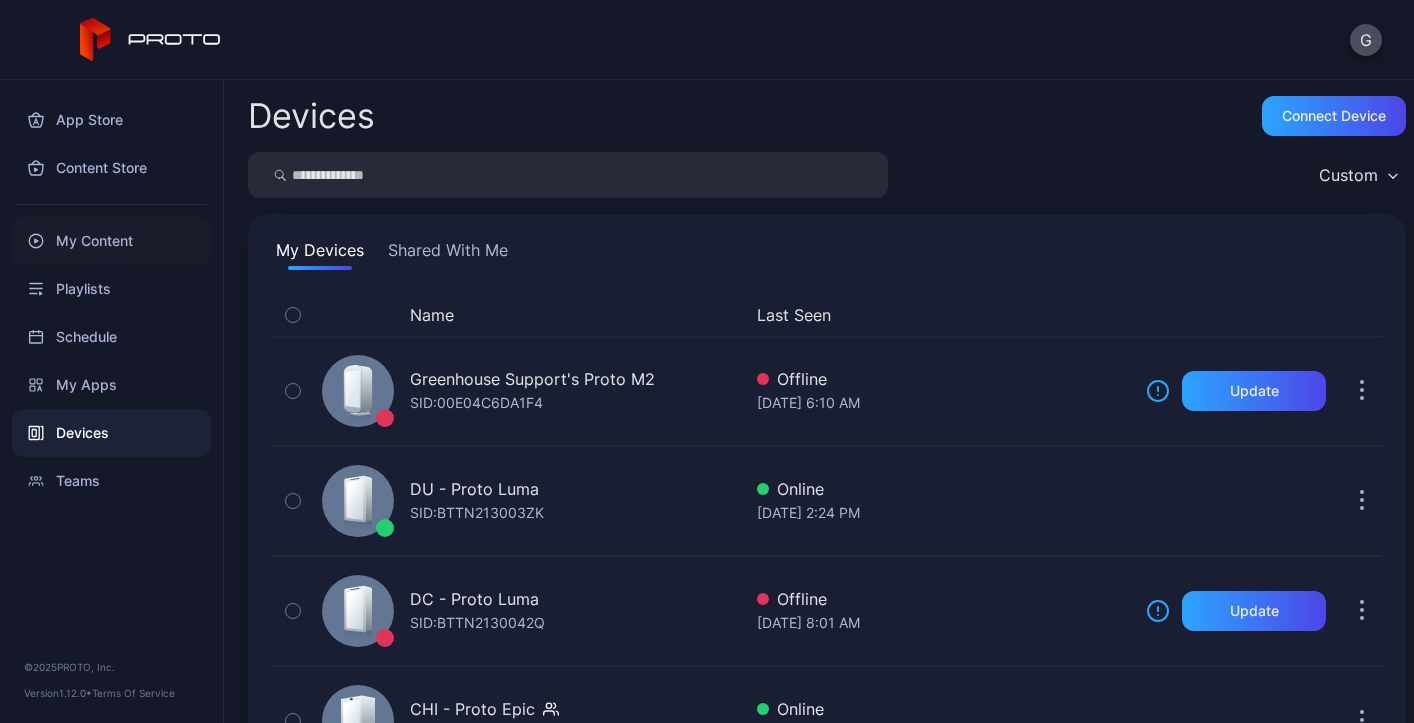click on "My Content" at bounding box center [111, 241] 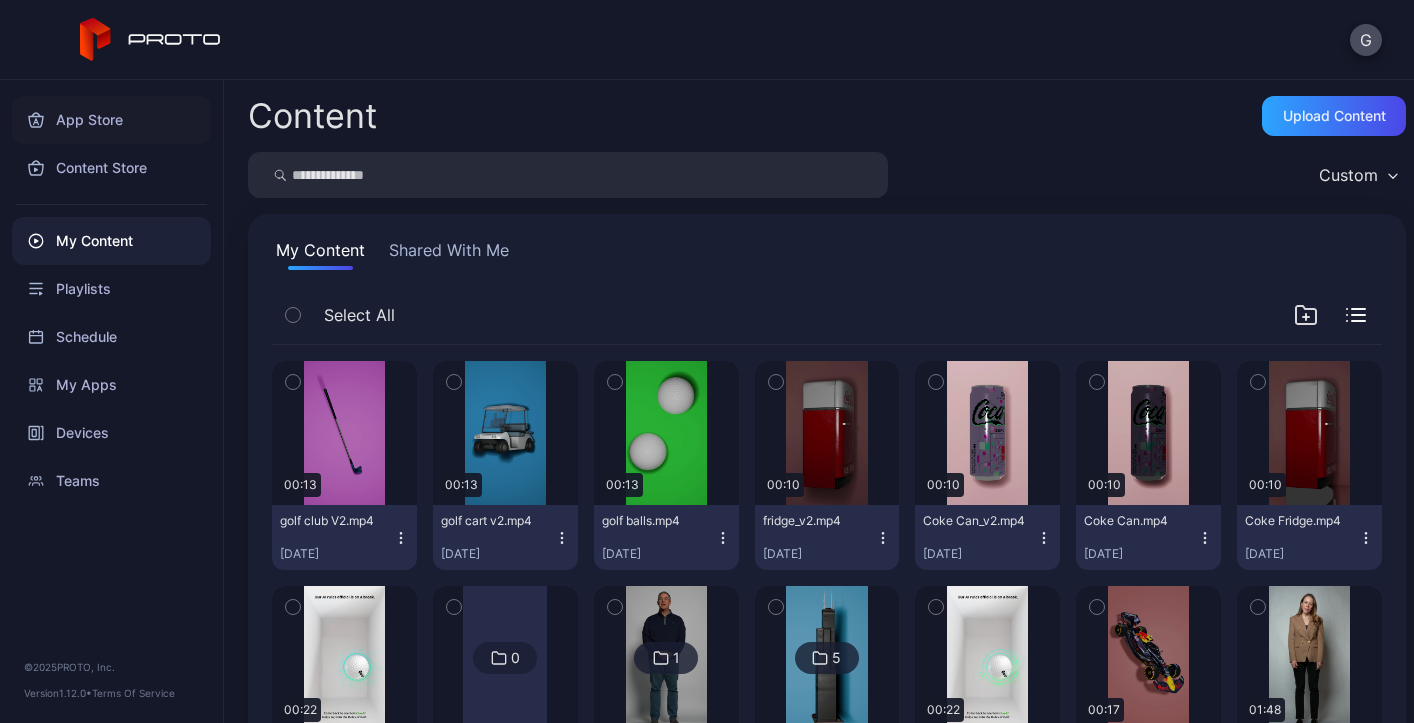 click on "App Store" at bounding box center [111, 120] 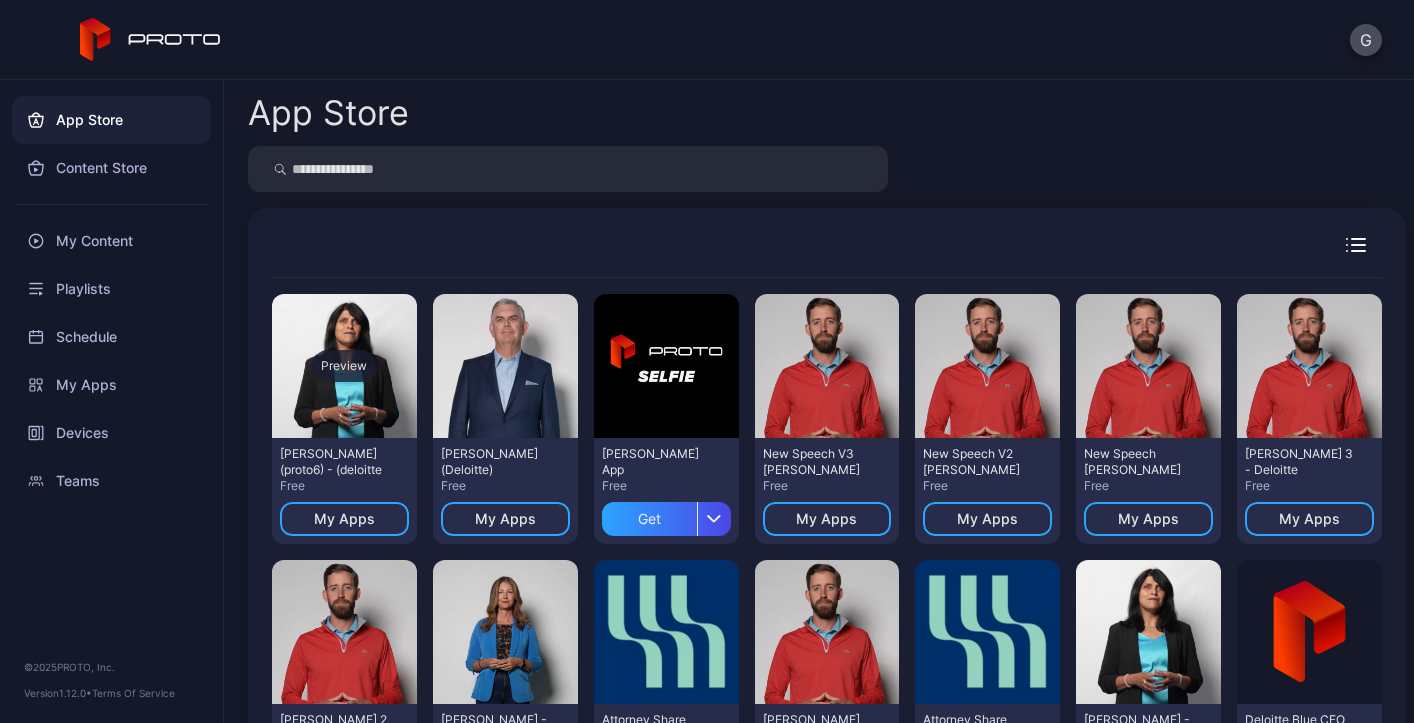 click on "Preview" at bounding box center (344, 366) 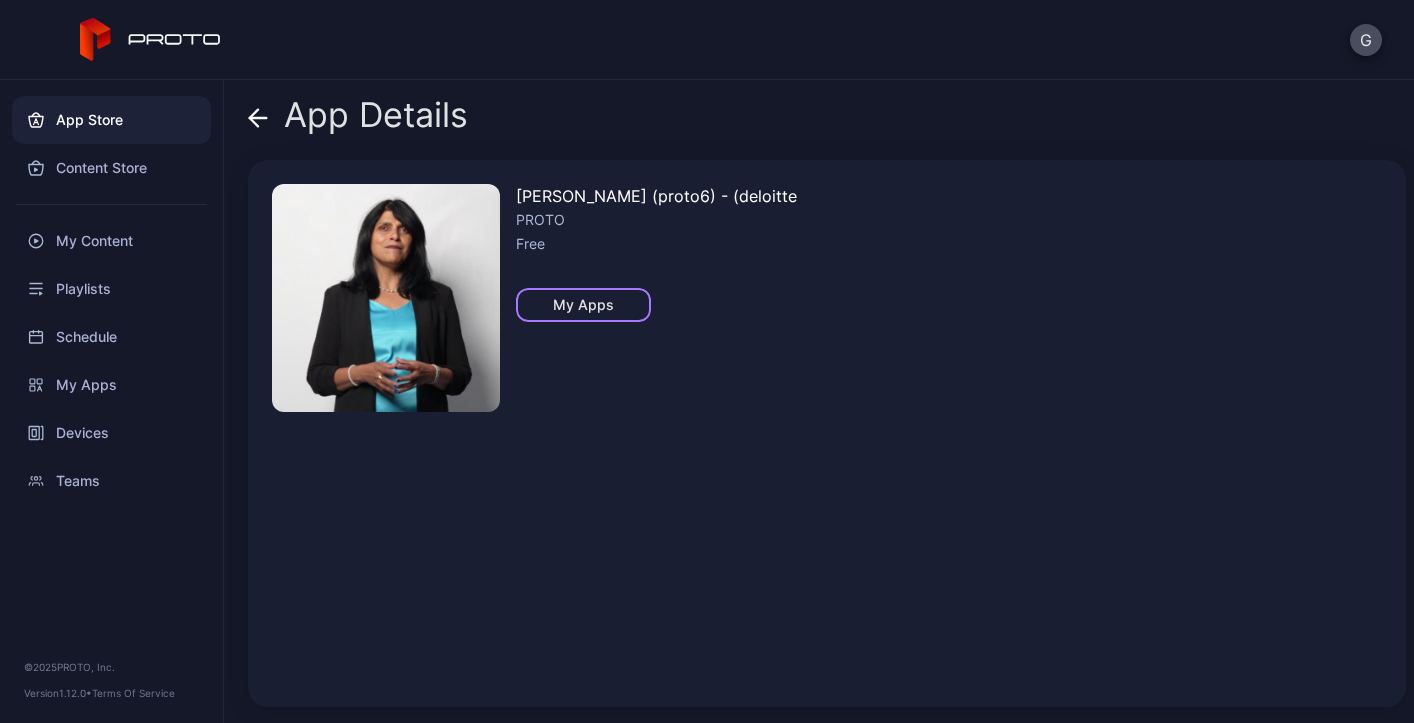click on "My Apps" at bounding box center [583, 305] 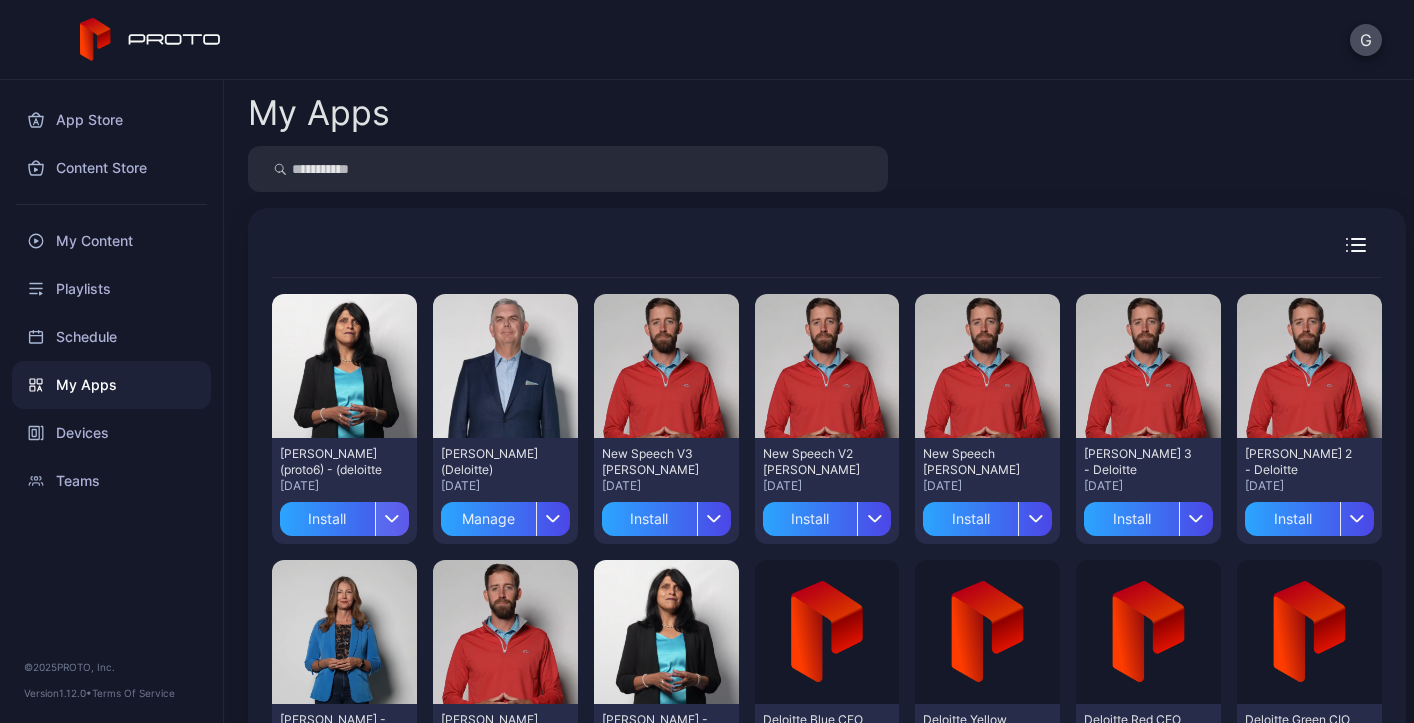 click at bounding box center (392, 519) 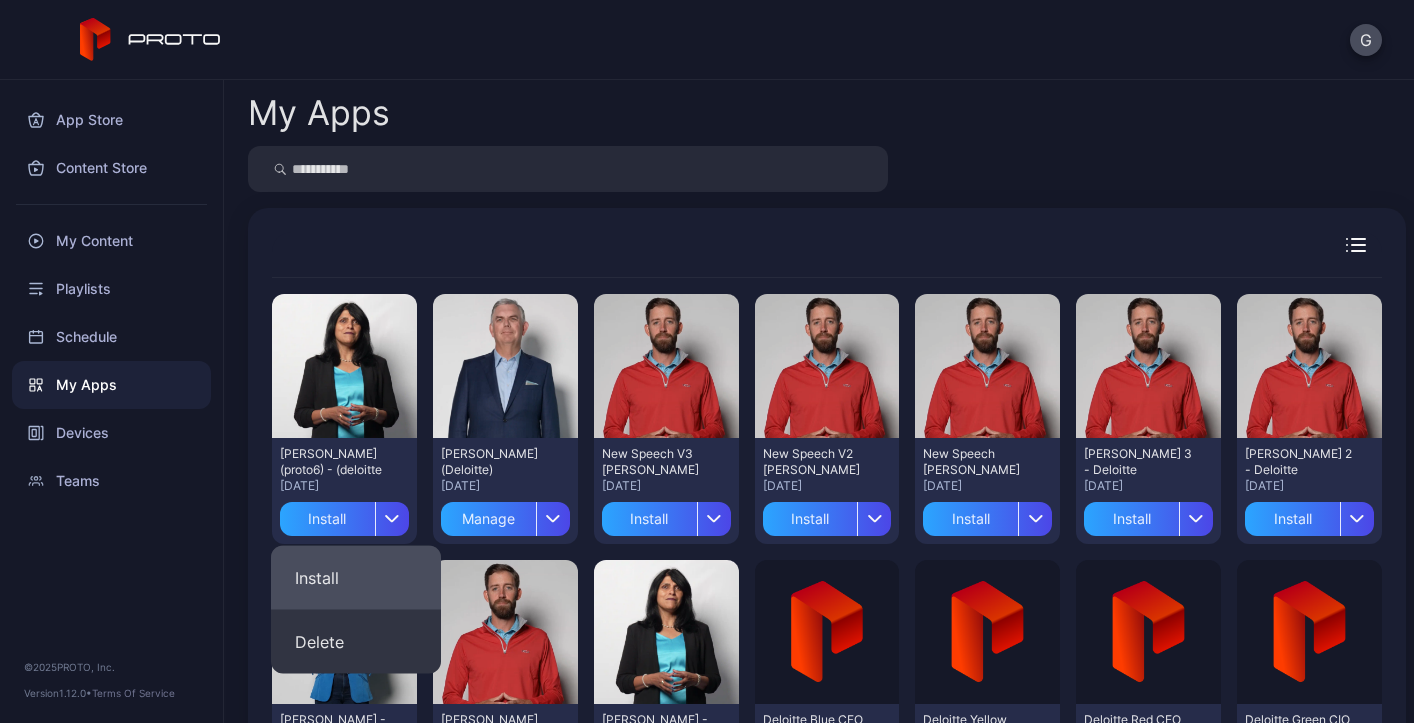 click on "Install" at bounding box center (356, 578) 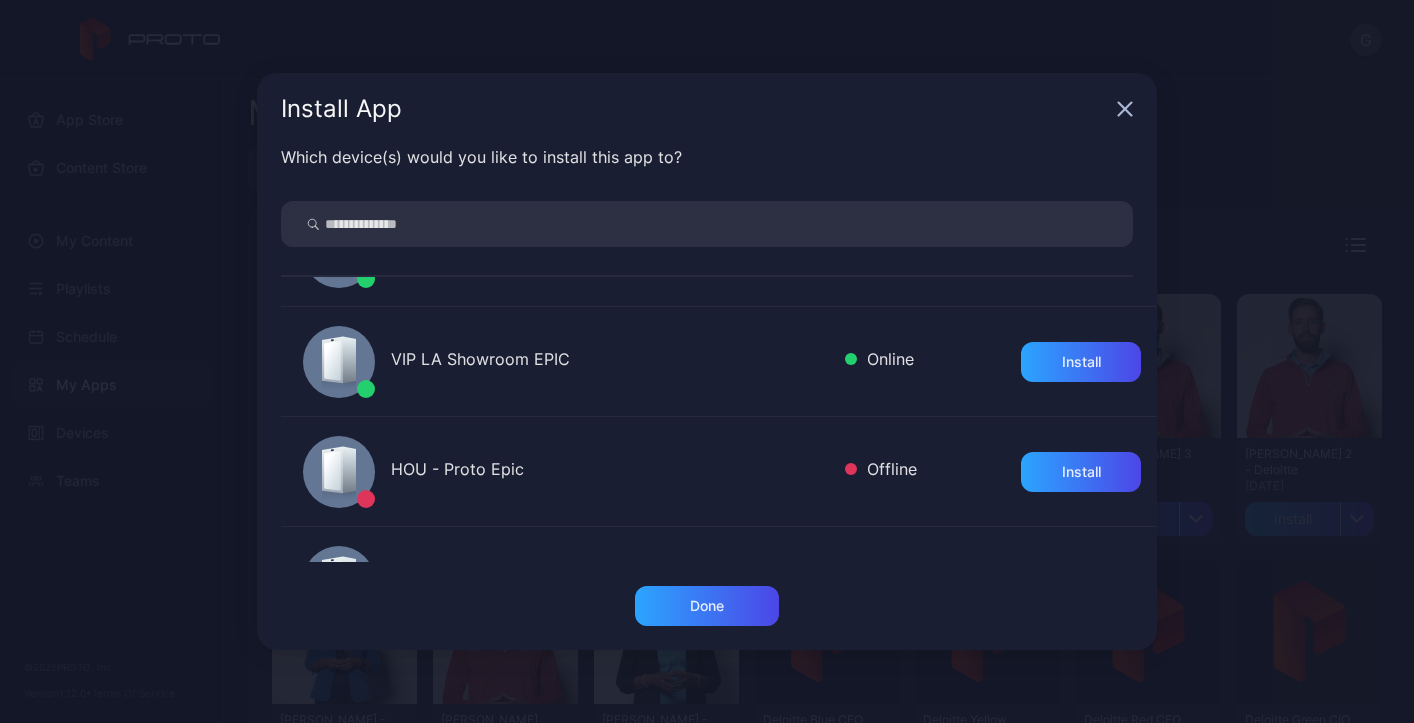 scroll, scrollTop: 304, scrollLeft: 0, axis: vertical 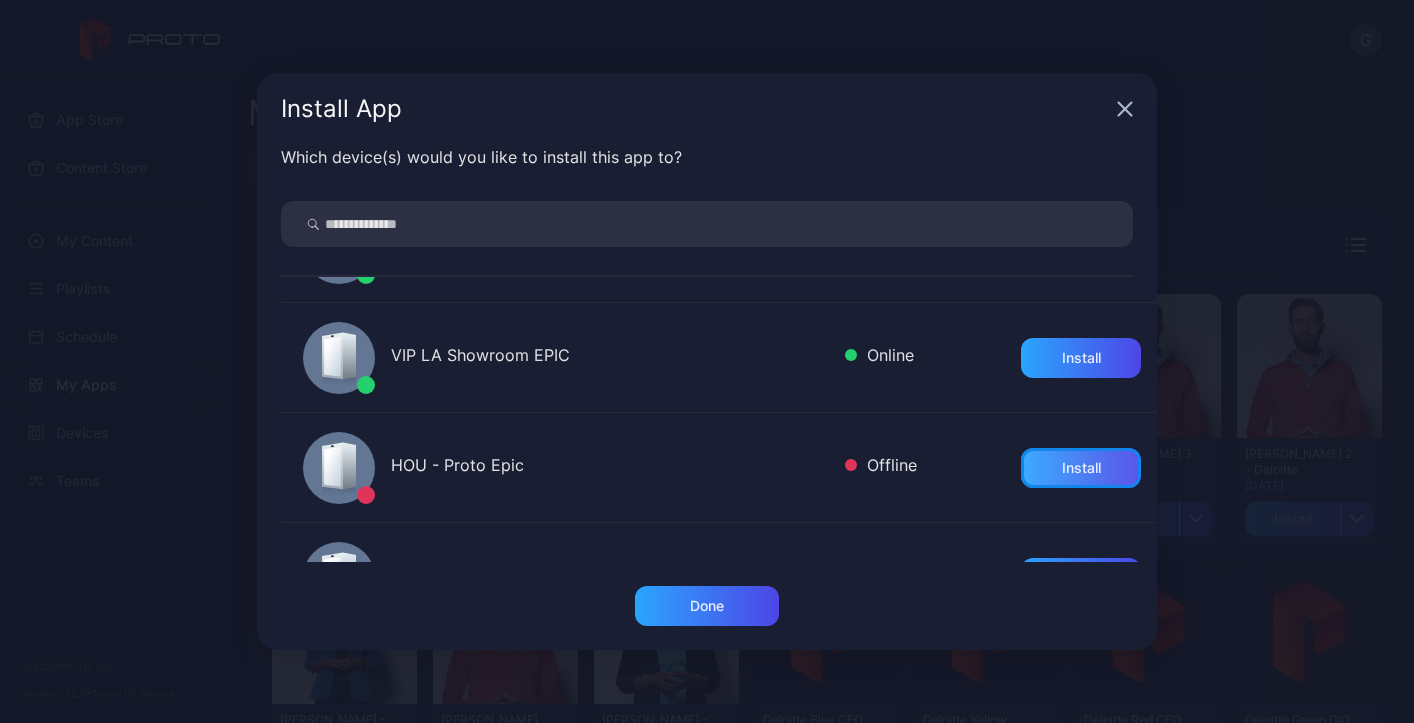 click on "Install" at bounding box center (1081, 468) 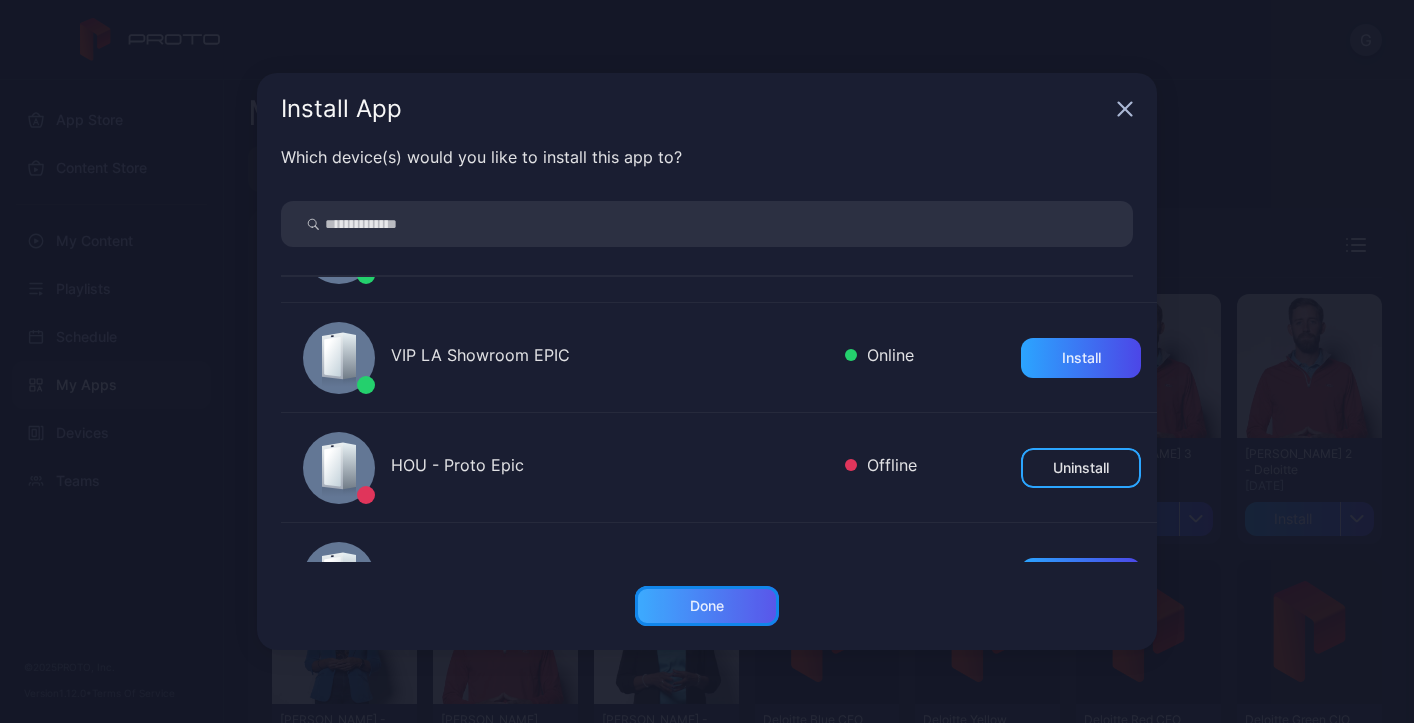 click on "Done" at bounding box center (707, 606) 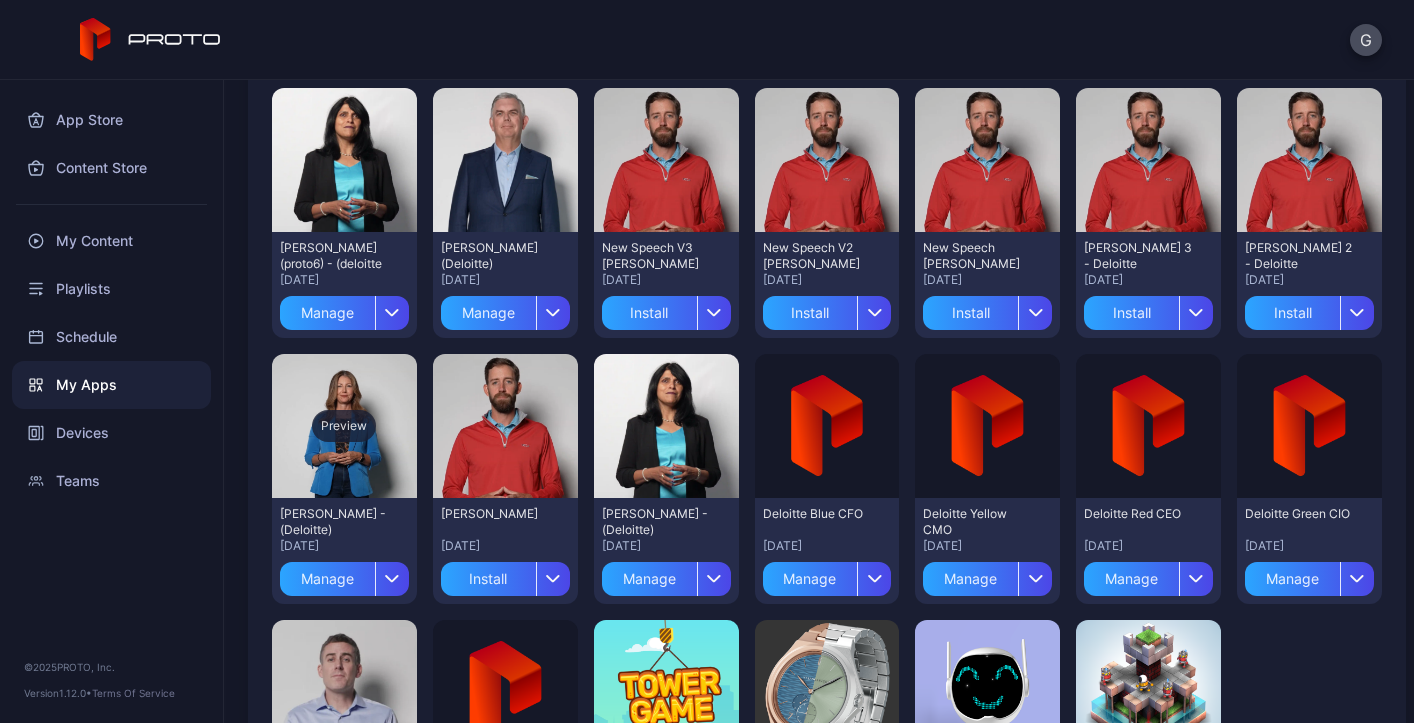 scroll, scrollTop: 227, scrollLeft: 0, axis: vertical 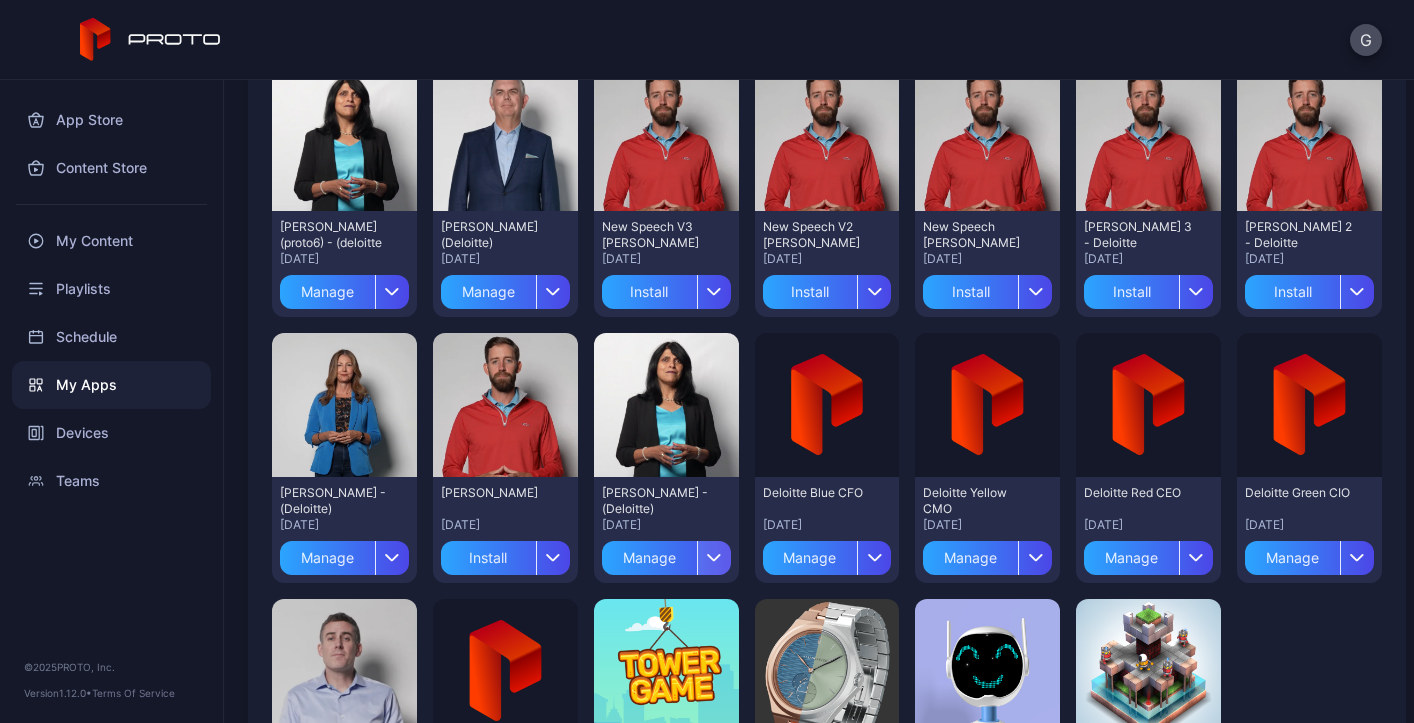 click at bounding box center (714, 558) 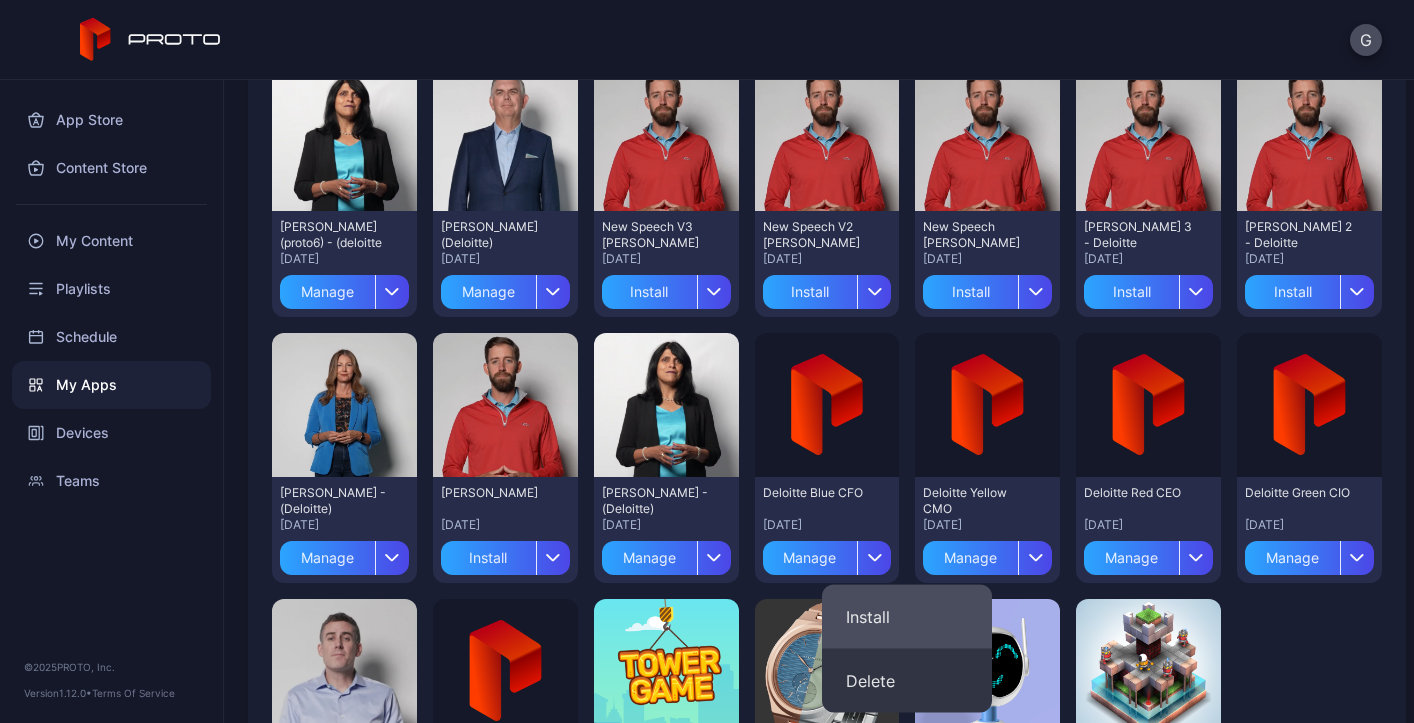 click on "Install" at bounding box center [907, 617] 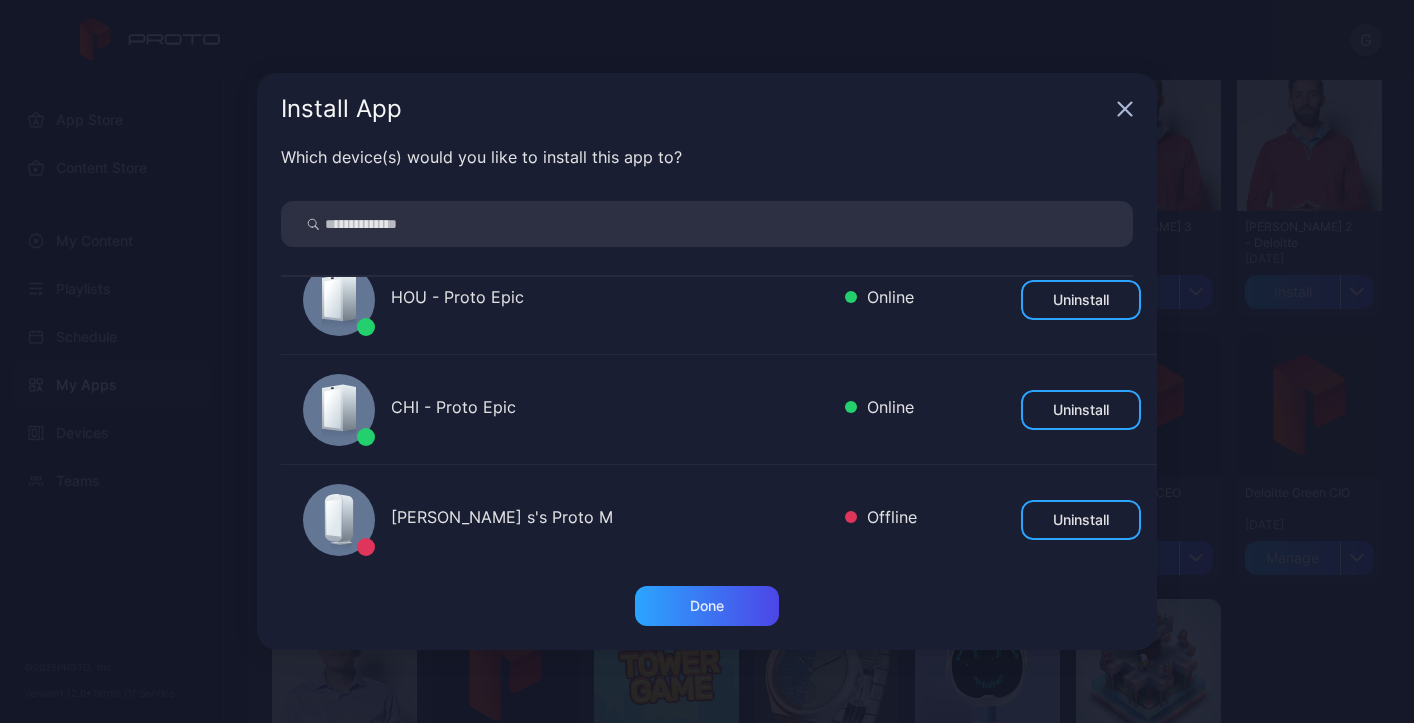 scroll, scrollTop: 428, scrollLeft: 0, axis: vertical 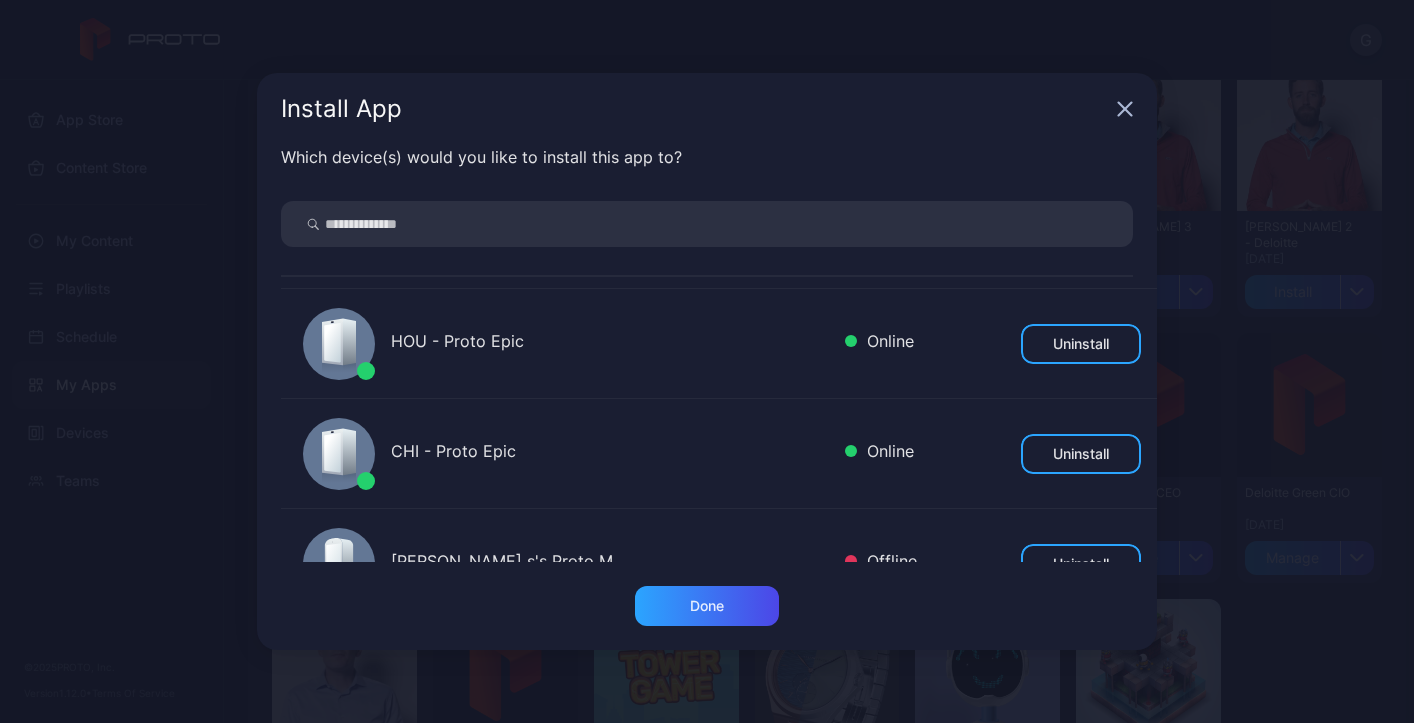 click on "Install App" at bounding box center (707, 109) 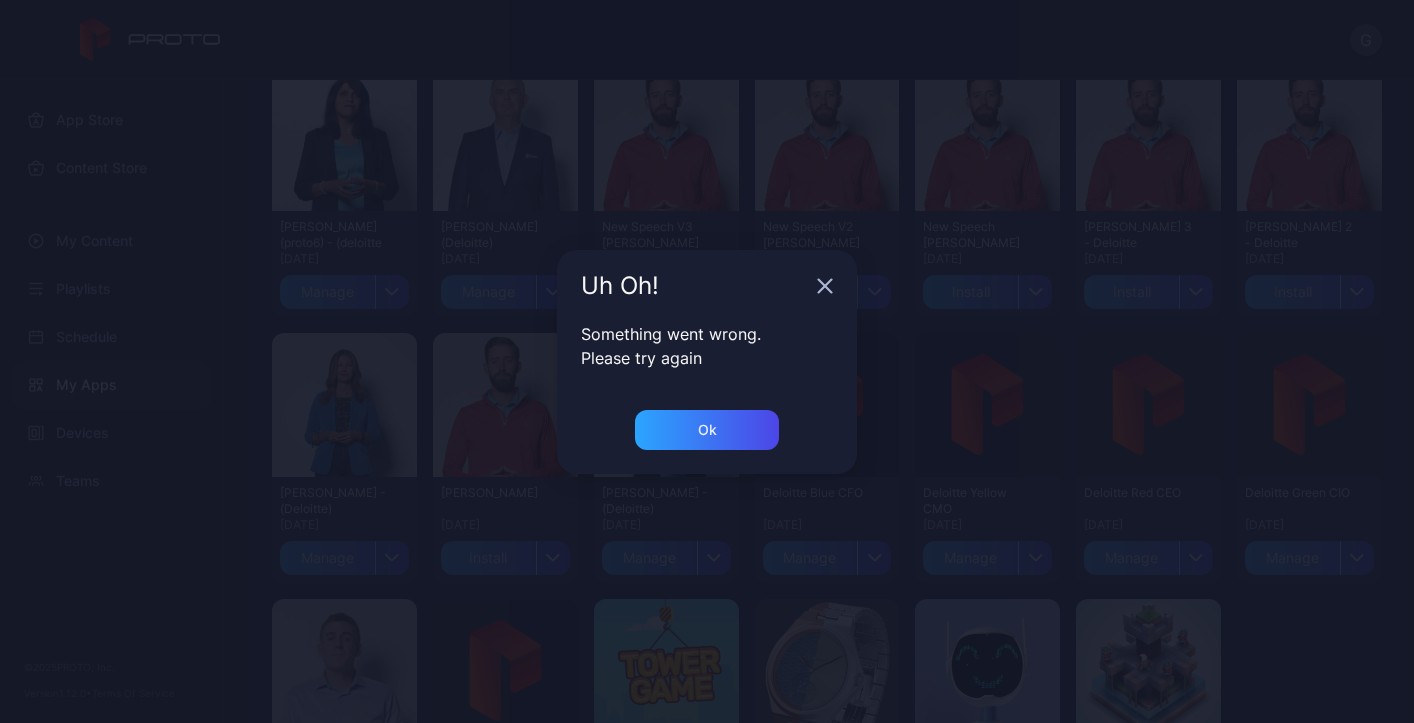click on "Uh Oh!" at bounding box center (707, 286) 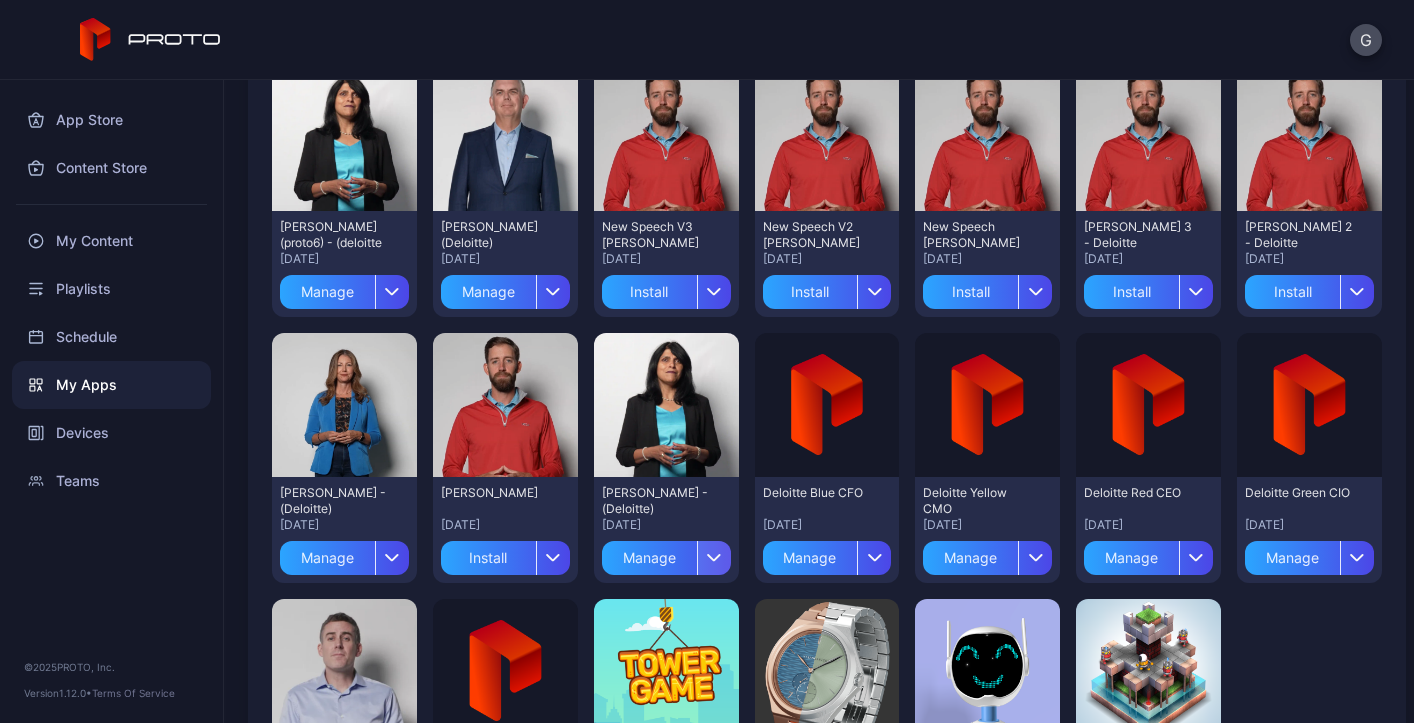 click at bounding box center (714, 558) 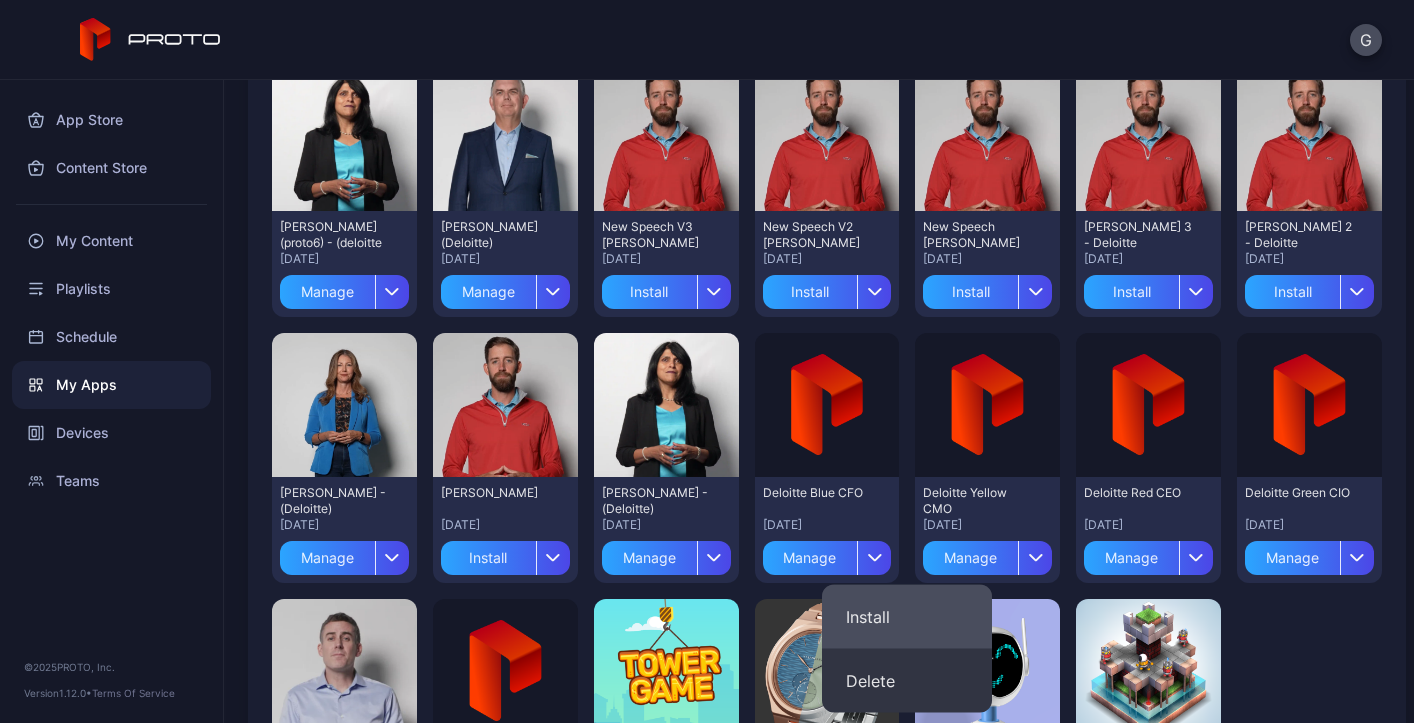 click on "Install" at bounding box center [907, 617] 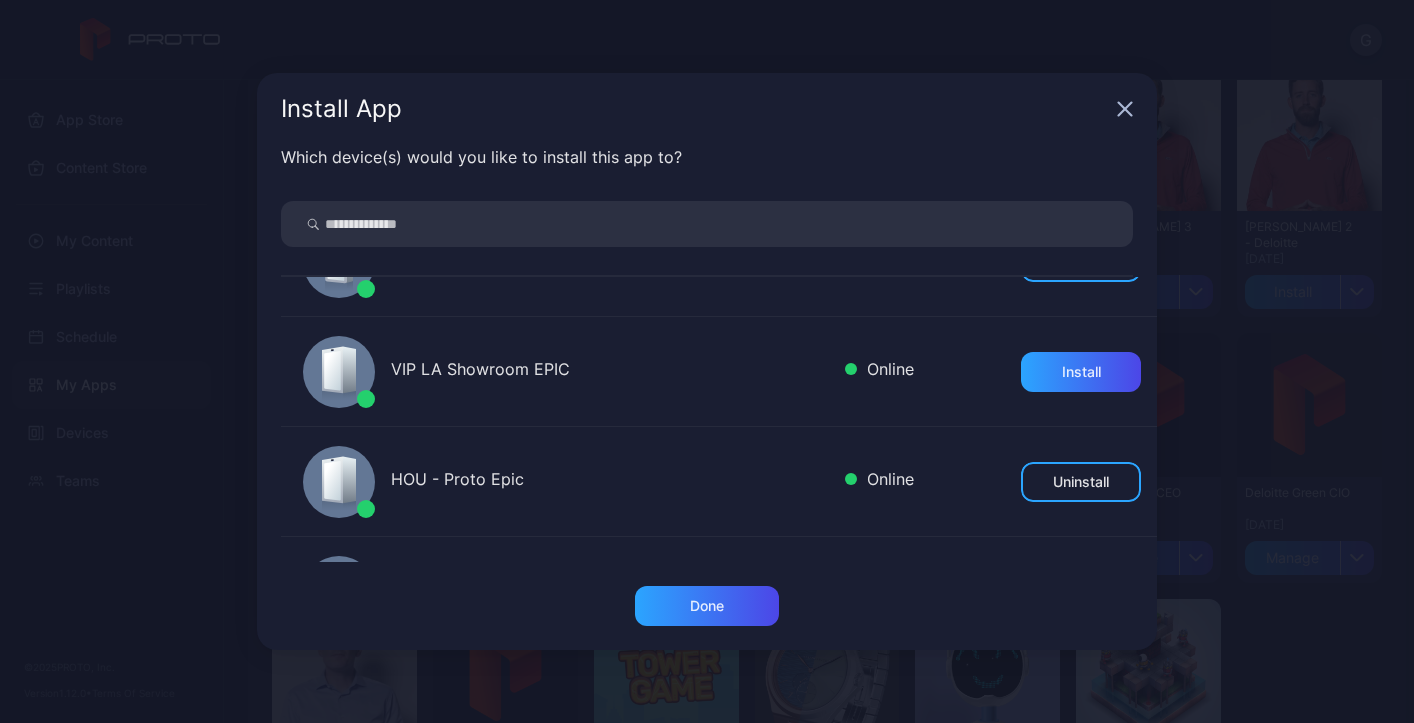 scroll, scrollTop: 291, scrollLeft: 0, axis: vertical 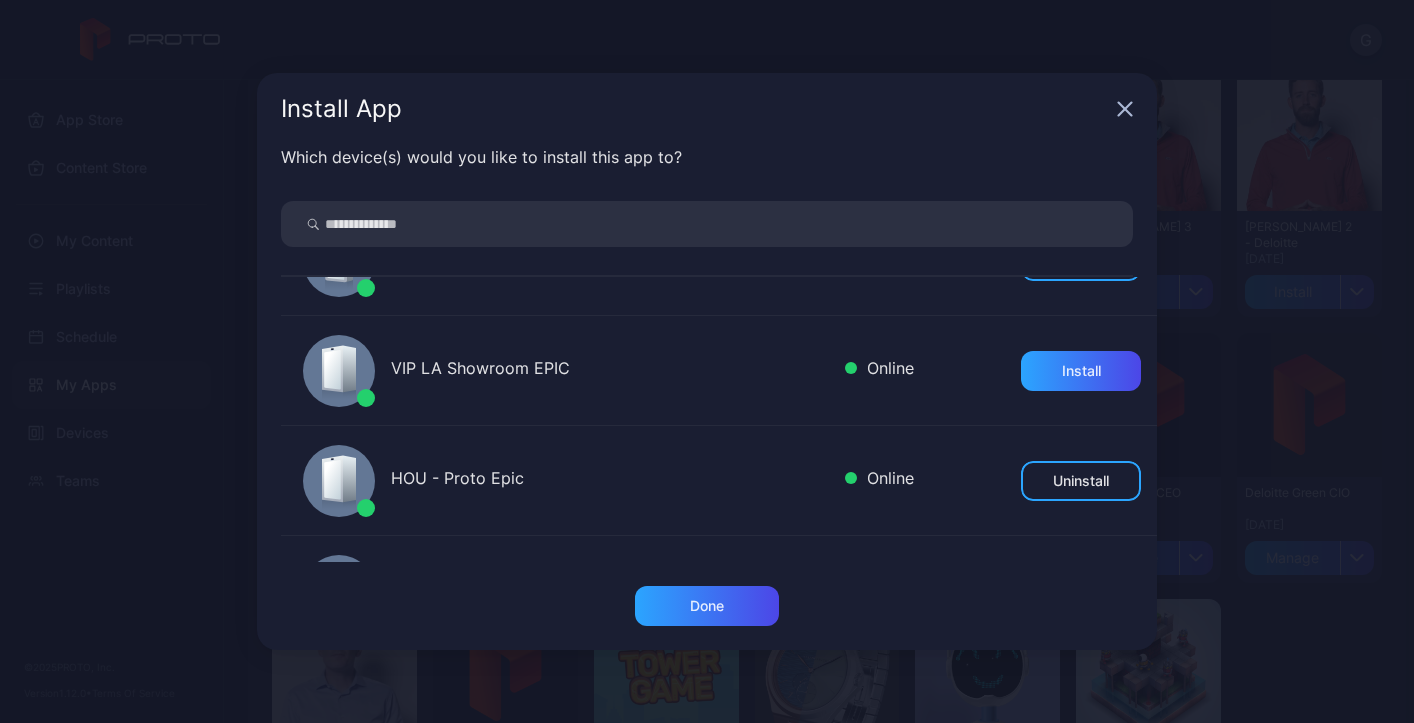 click 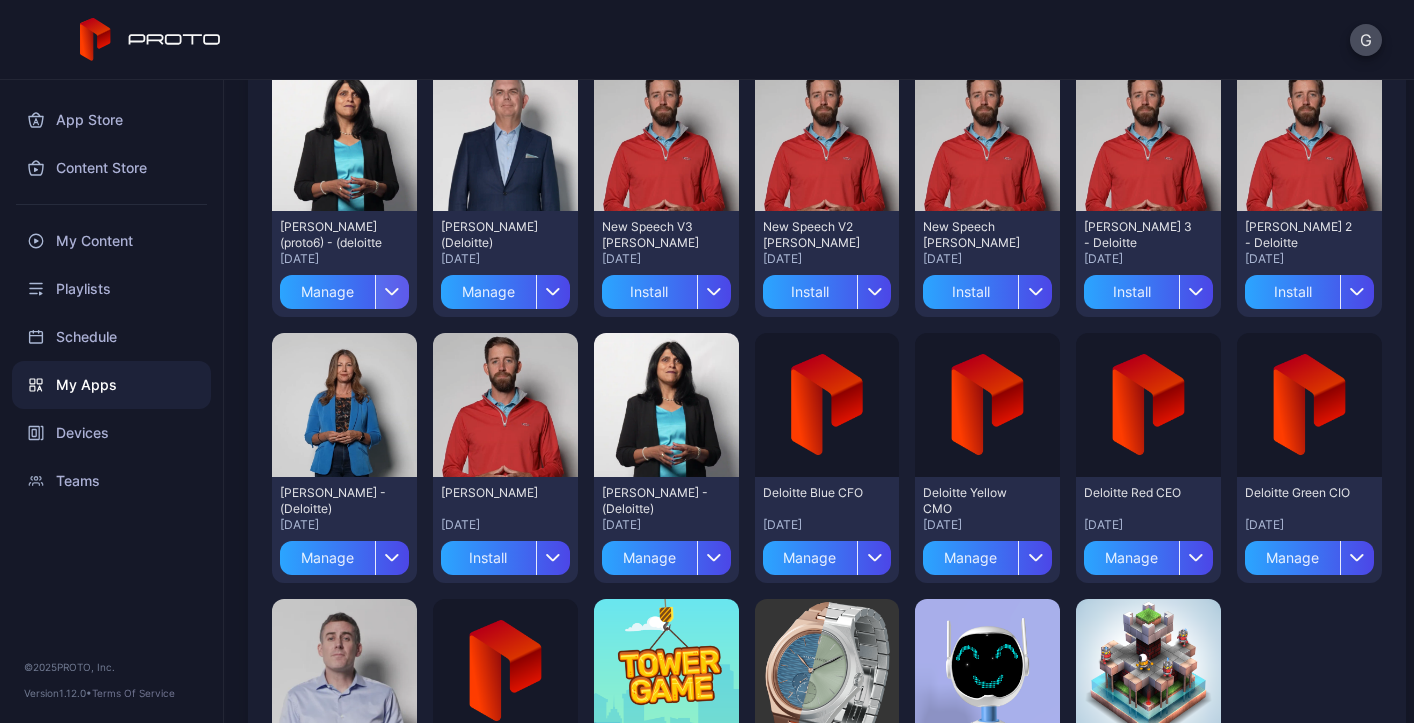 click at bounding box center (392, 292) 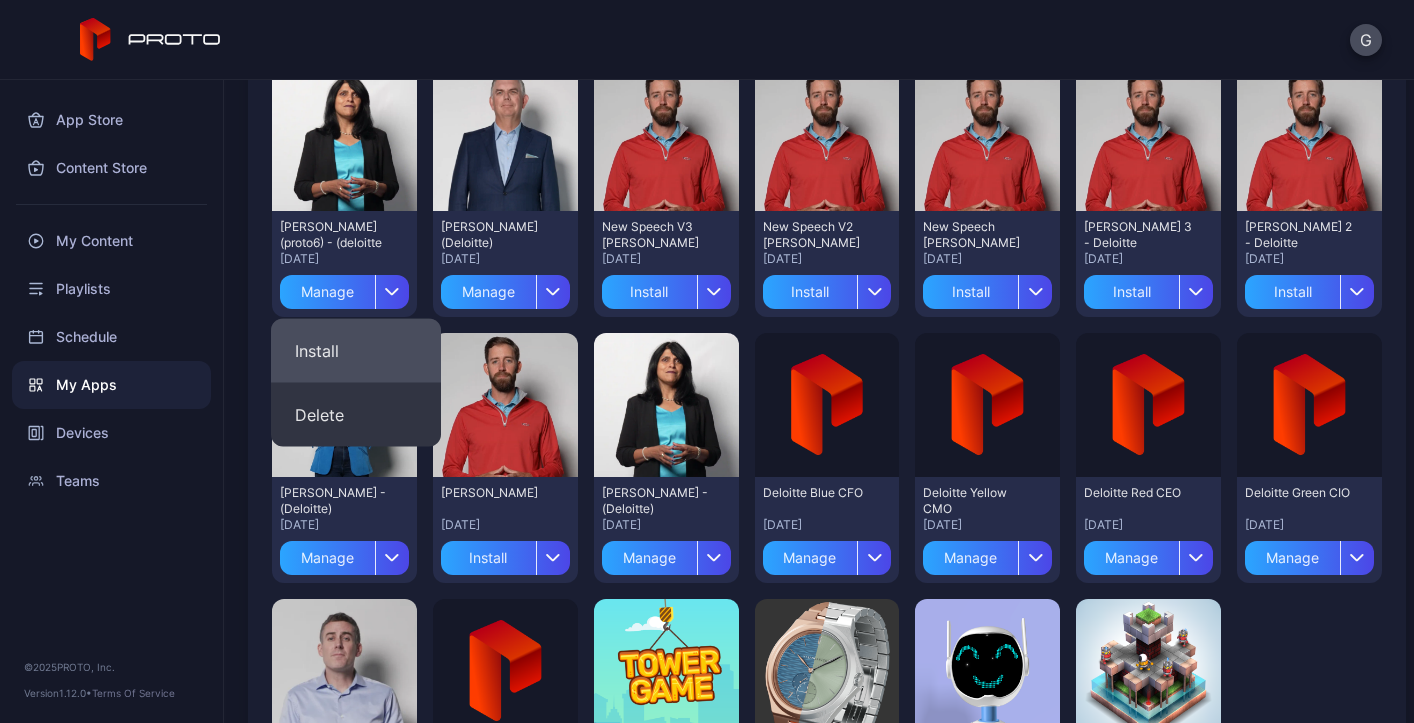 click on "Install" at bounding box center (356, 351) 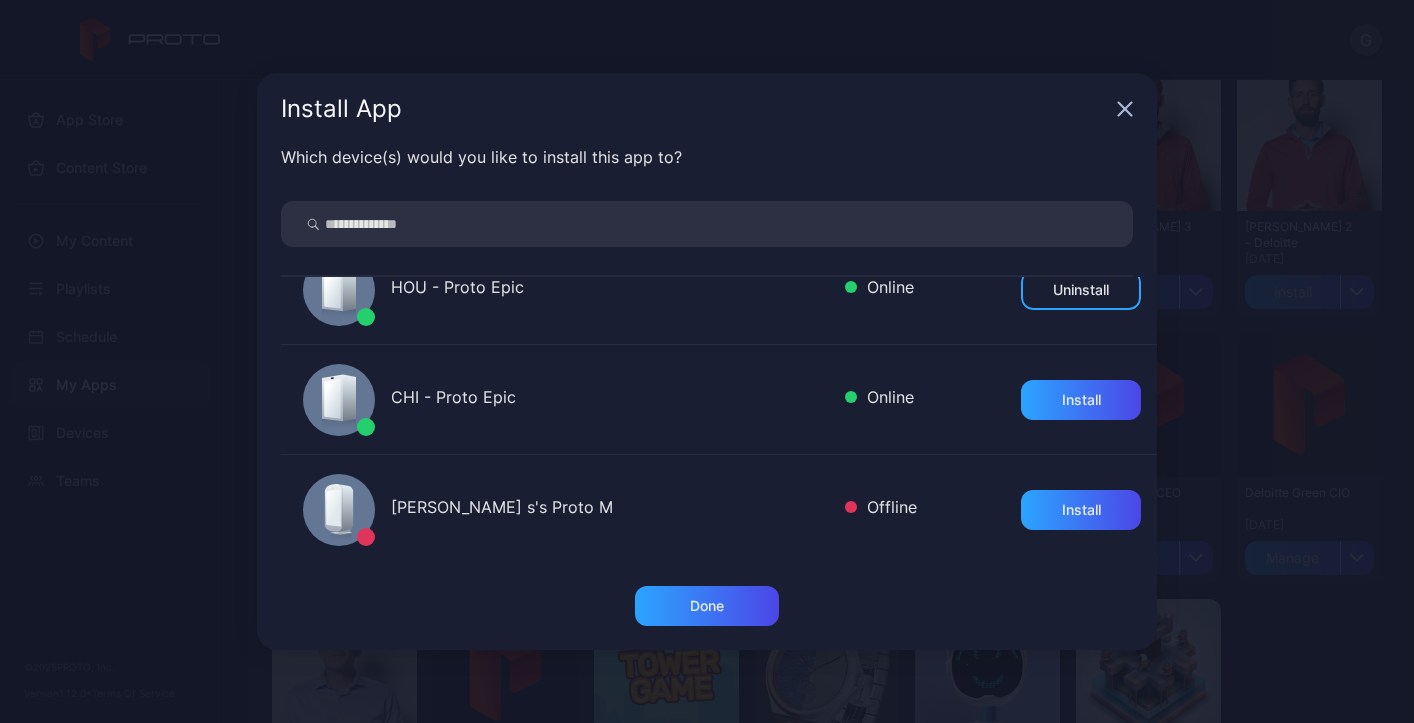 scroll, scrollTop: 491, scrollLeft: 0, axis: vertical 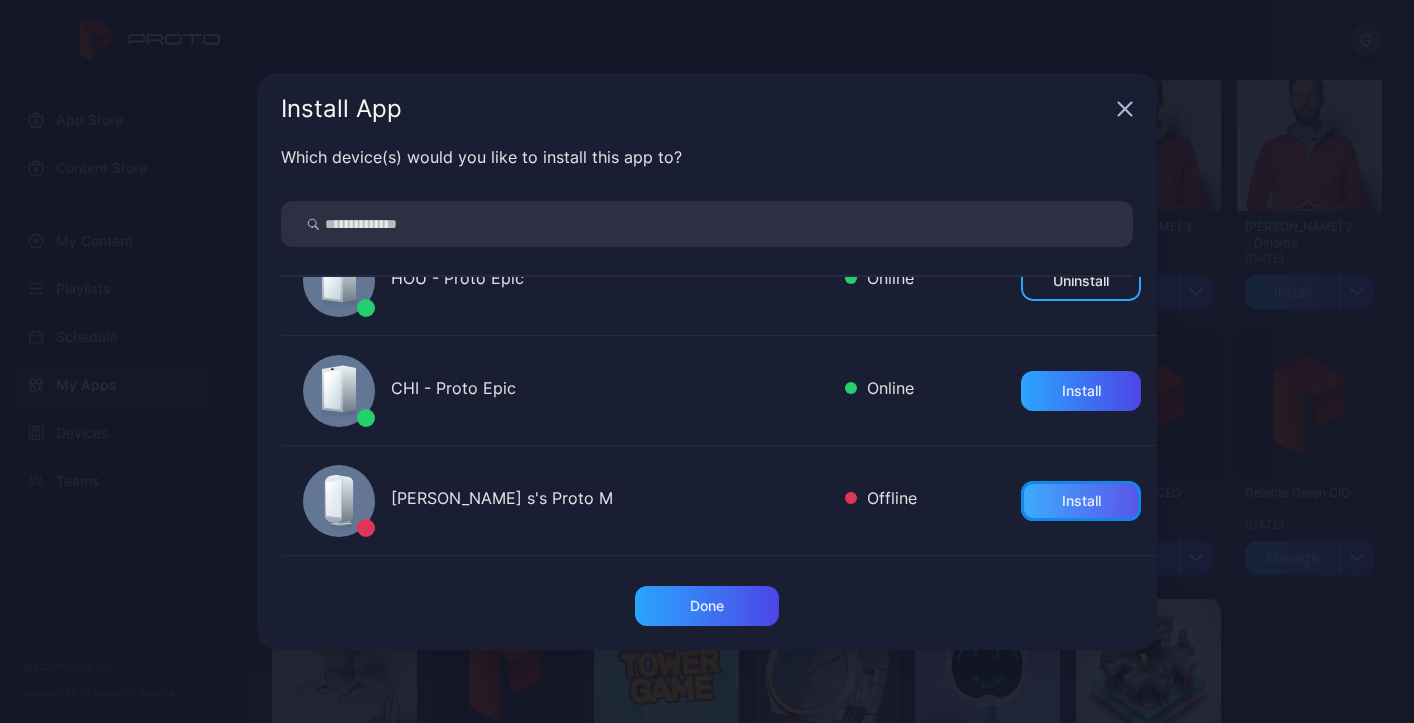 click on "Install" at bounding box center (1081, 501) 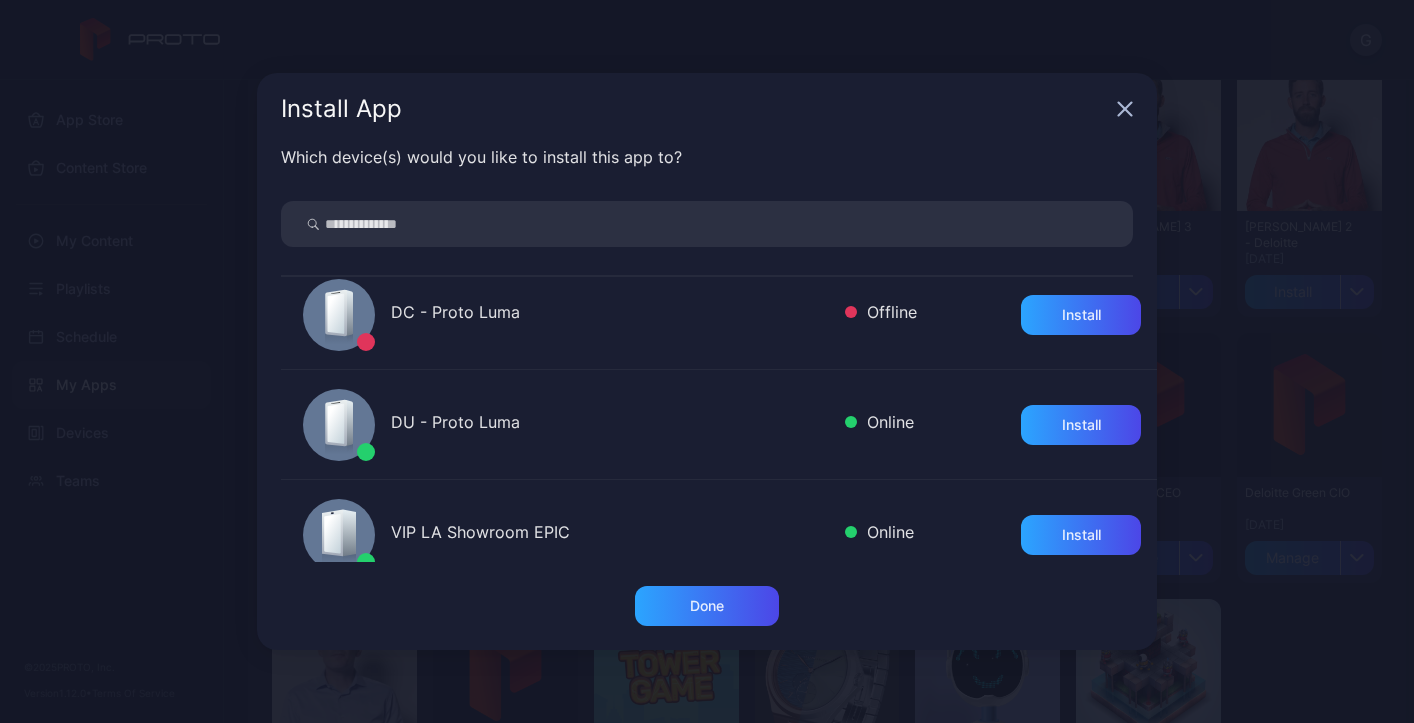 scroll, scrollTop: 119, scrollLeft: 0, axis: vertical 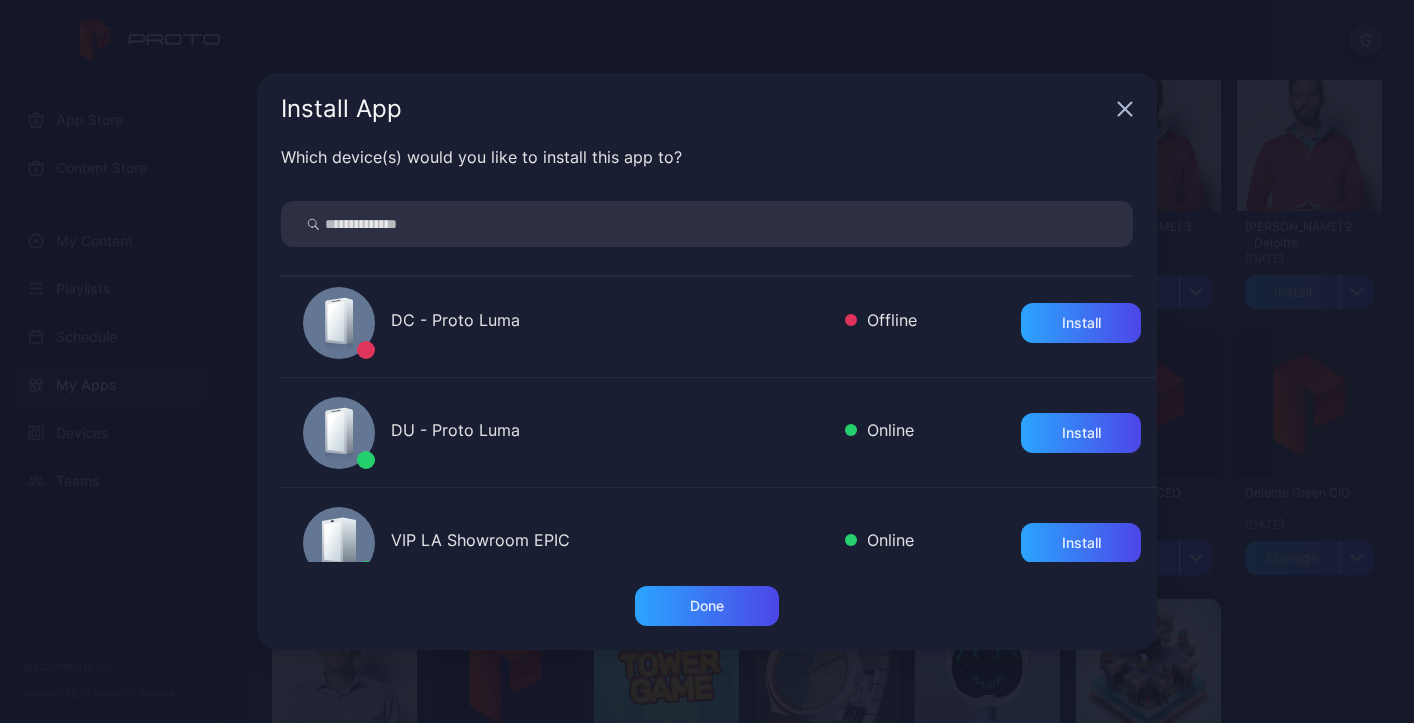 click 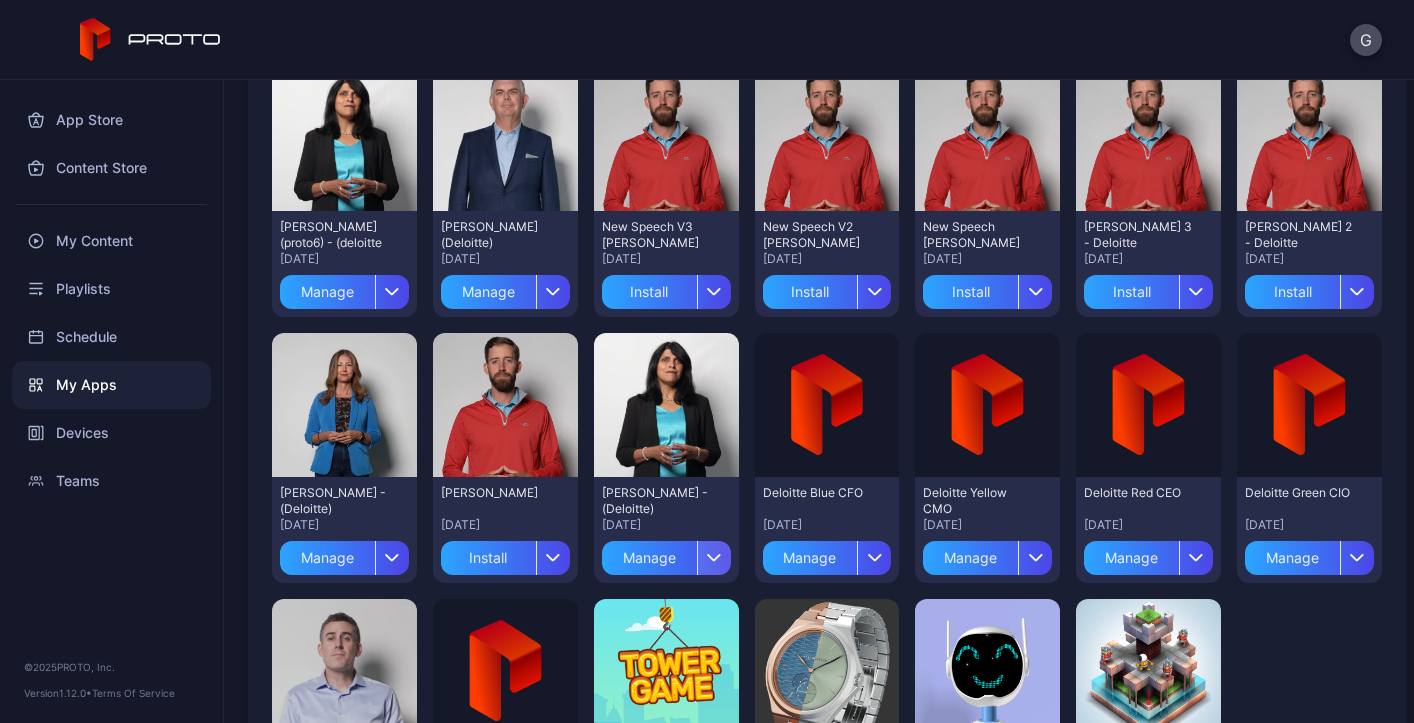 click 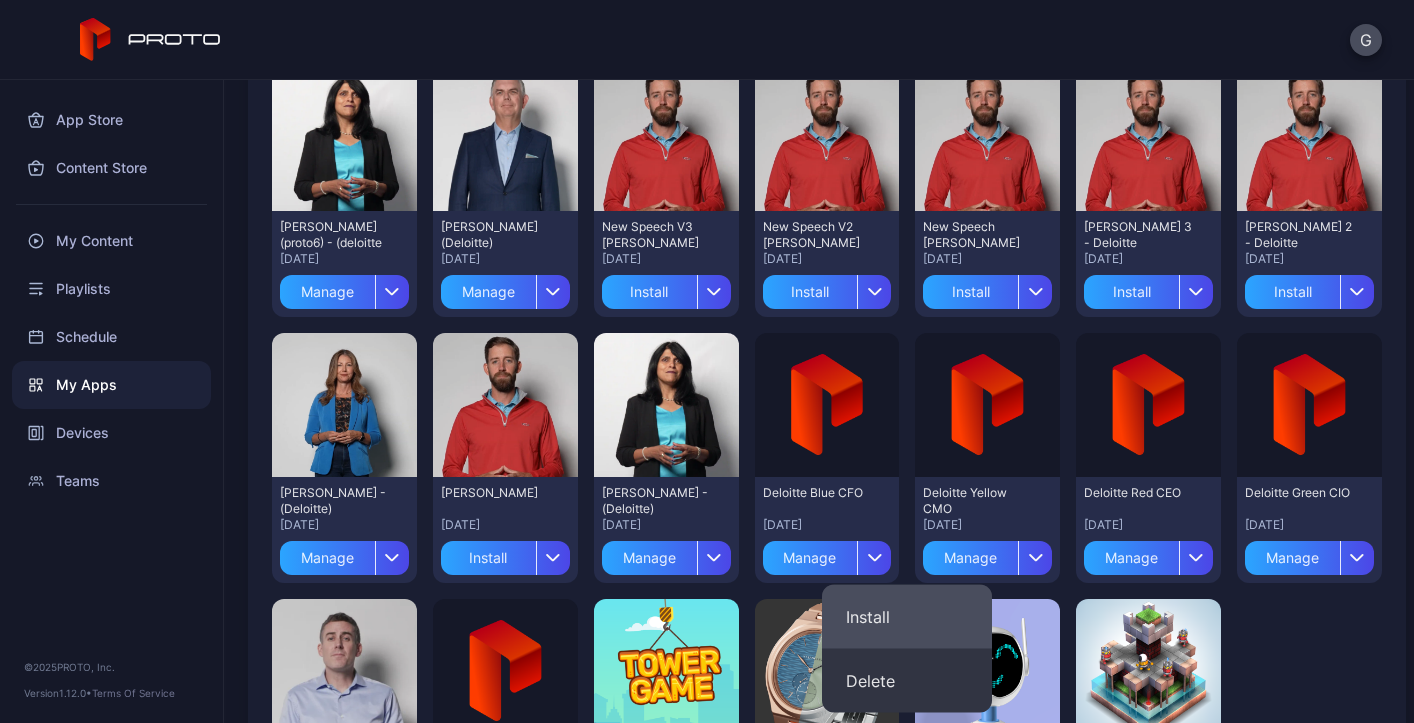 click on "Install" at bounding box center [907, 617] 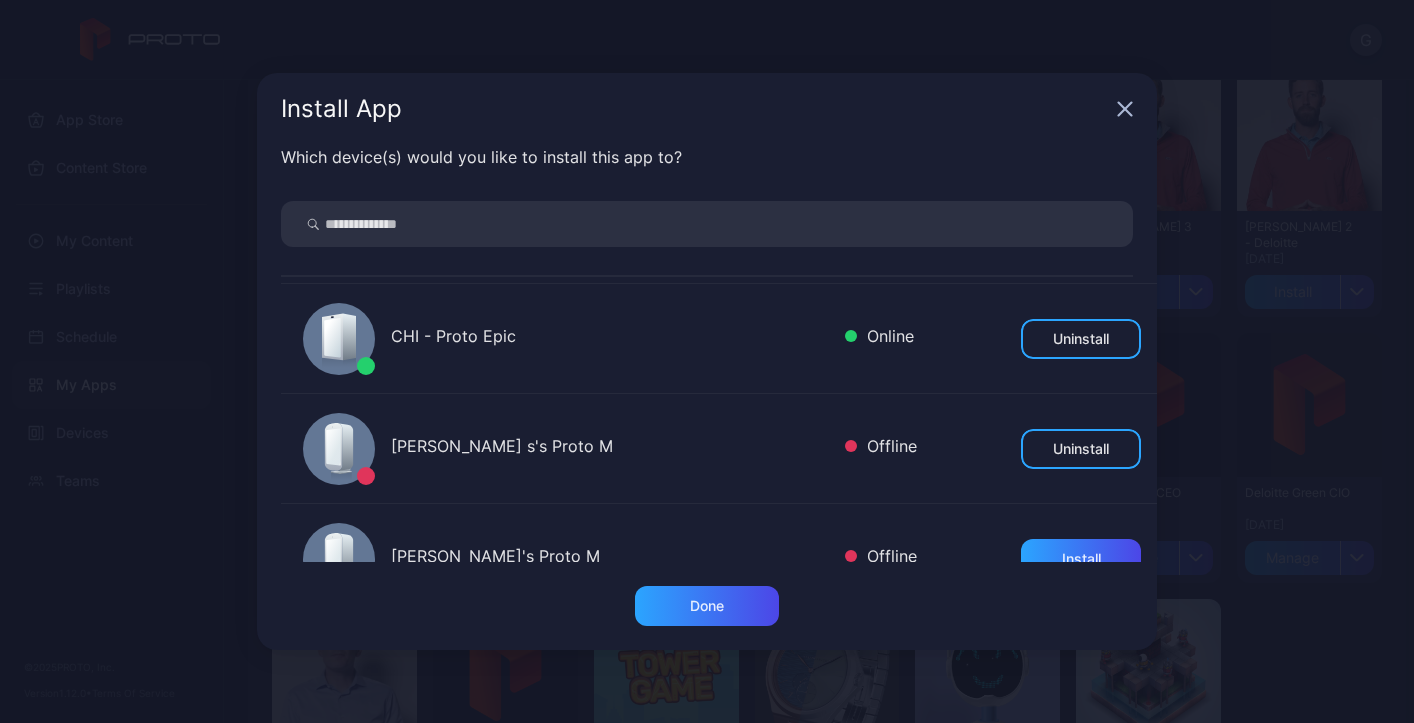 scroll, scrollTop: 595, scrollLeft: 0, axis: vertical 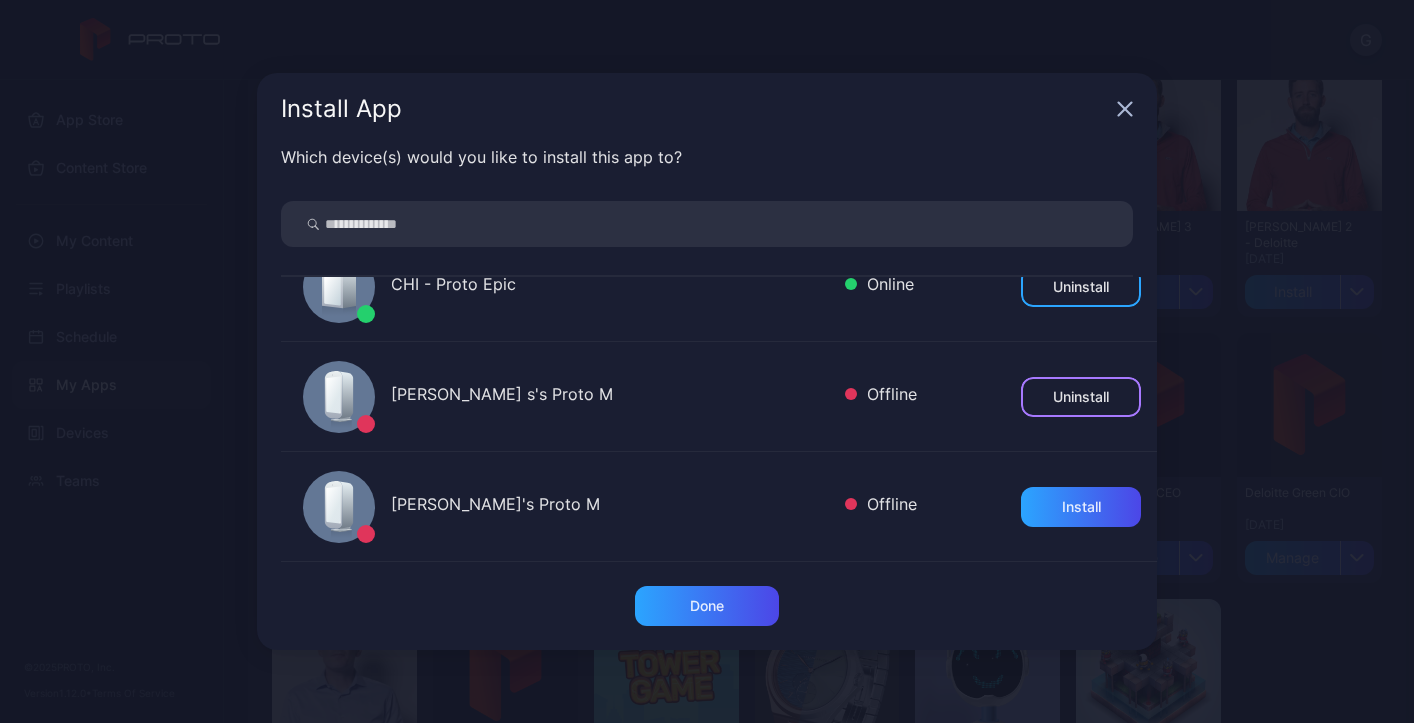 click on "Uninstall" at bounding box center [1081, 397] 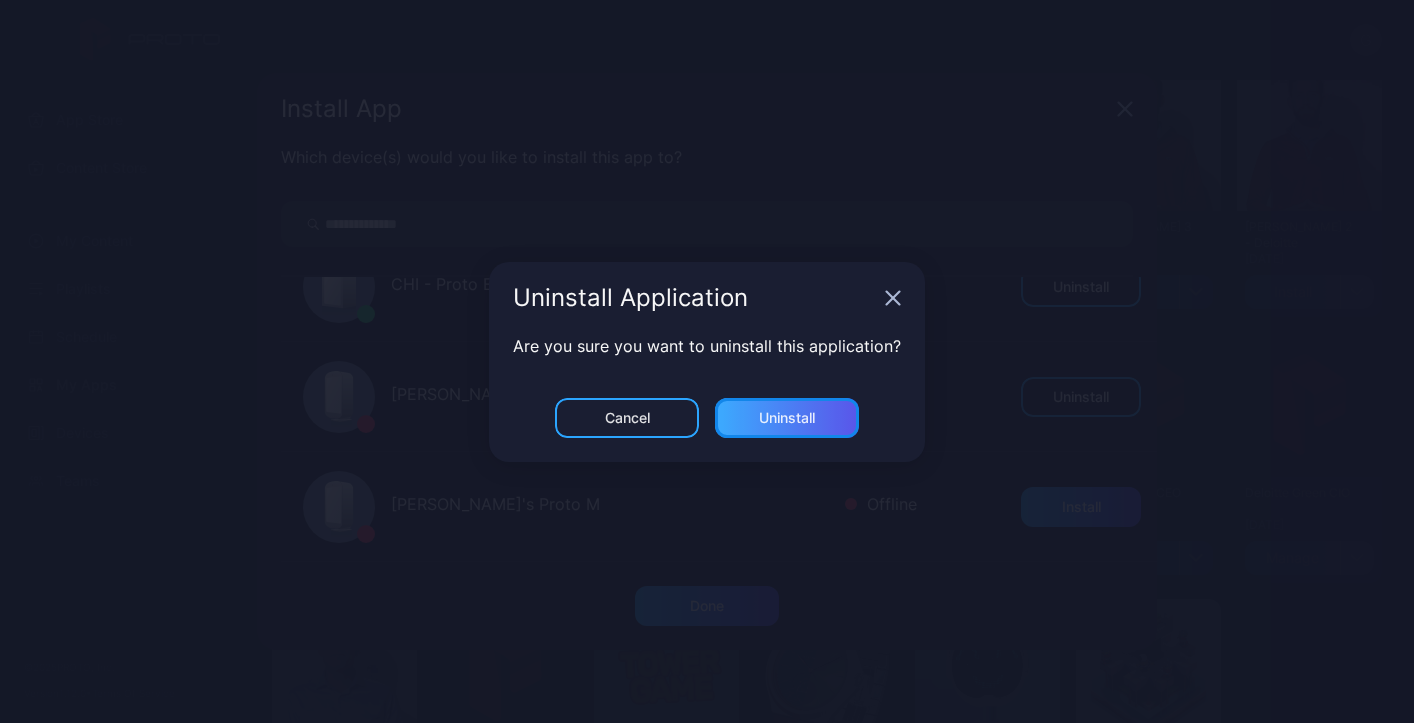 click on "Uninstall" at bounding box center [787, 418] 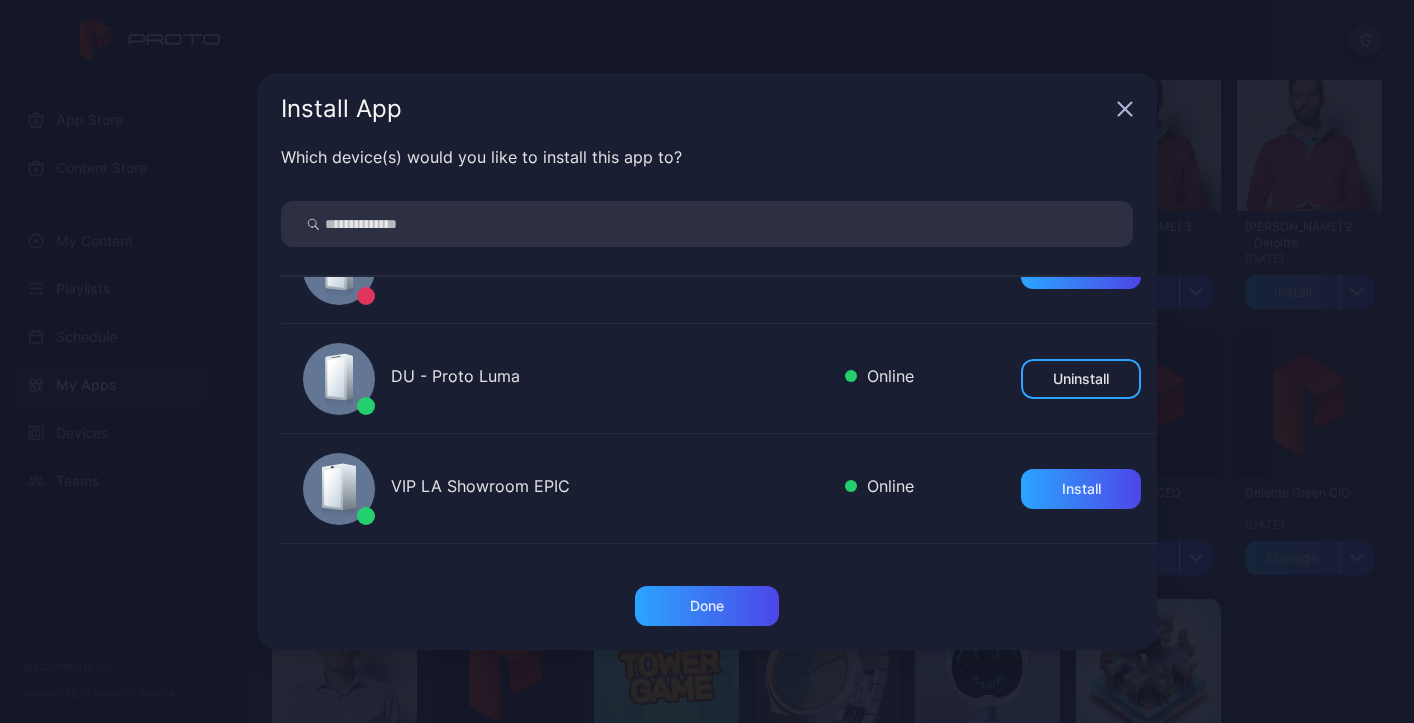 scroll, scrollTop: 103, scrollLeft: 0, axis: vertical 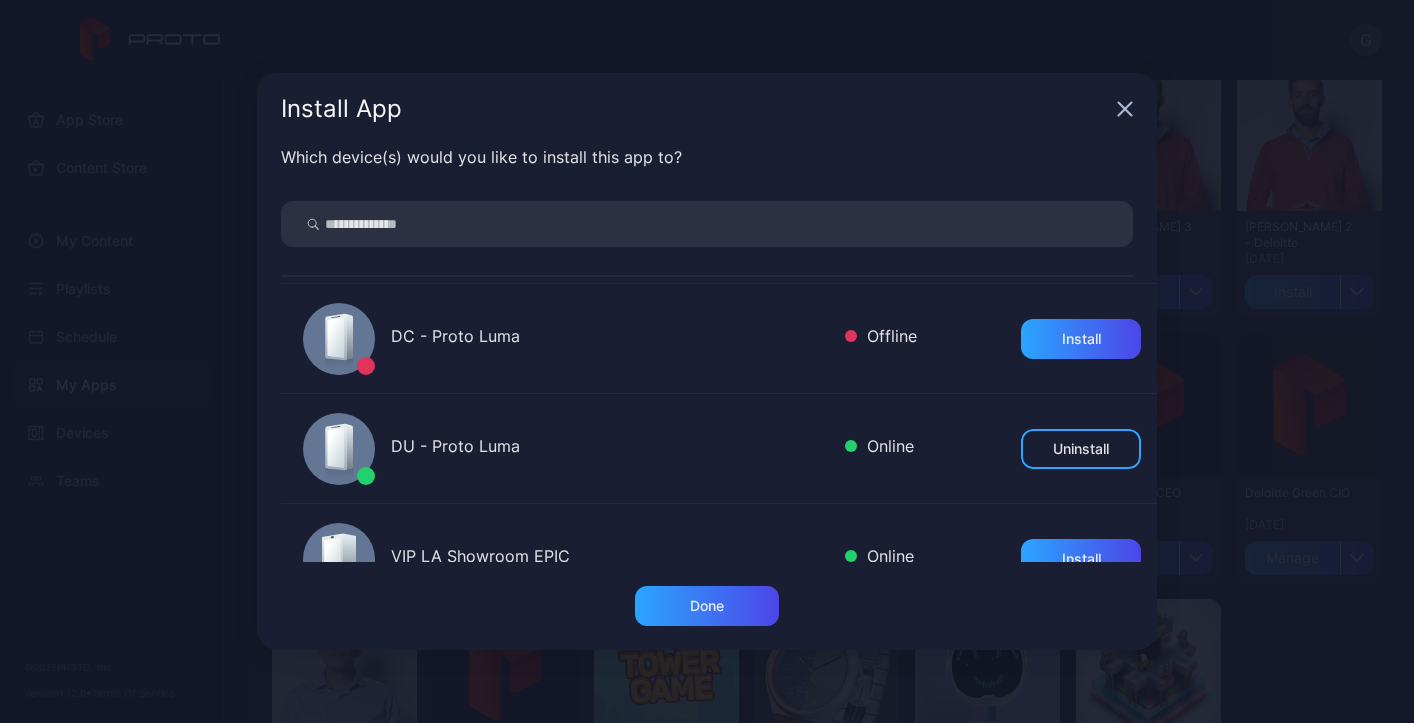 click 